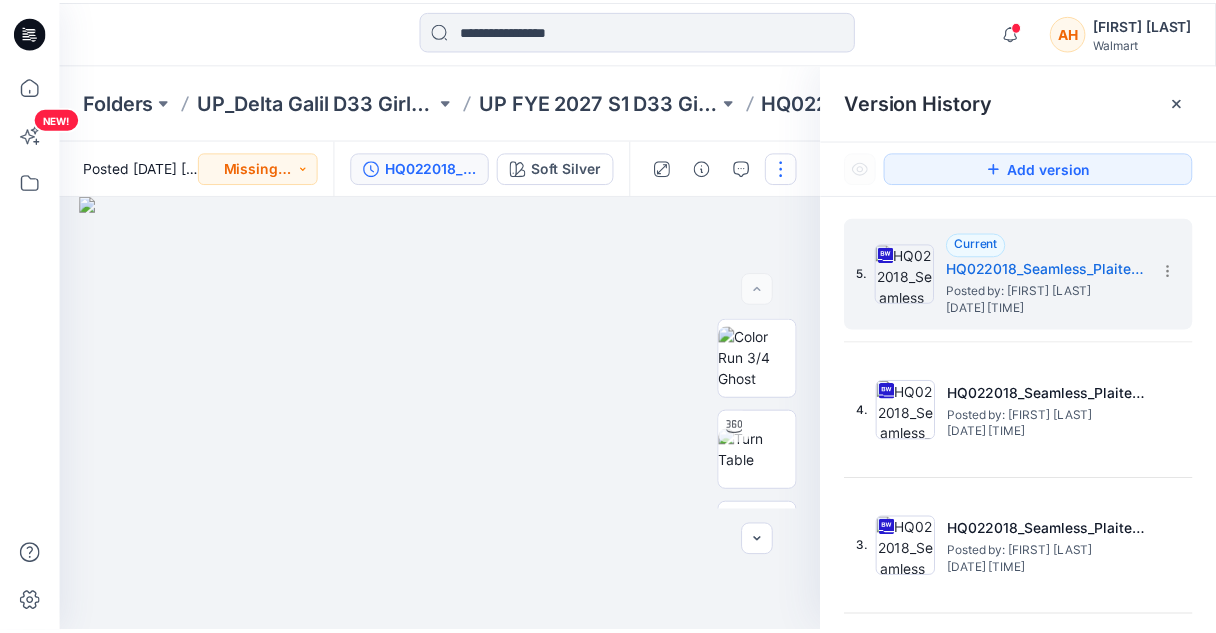 scroll, scrollTop: 0, scrollLeft: 0, axis: both 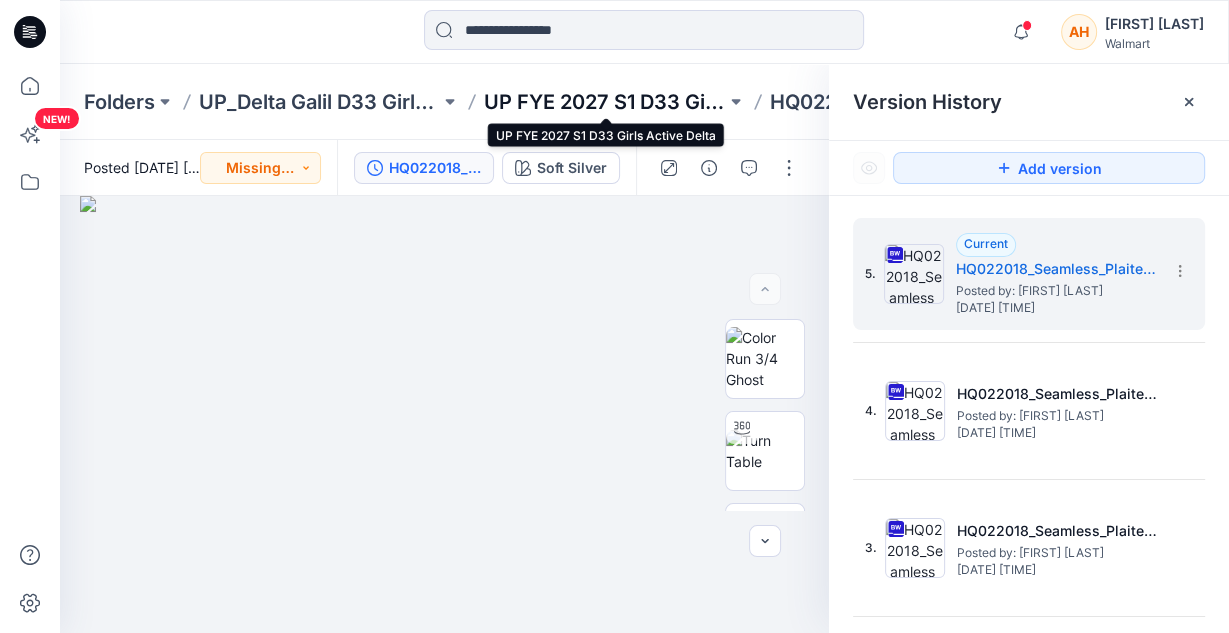 click on "UP FYE 2027 S1 D33 Girls Active Delta" at bounding box center [604, 102] 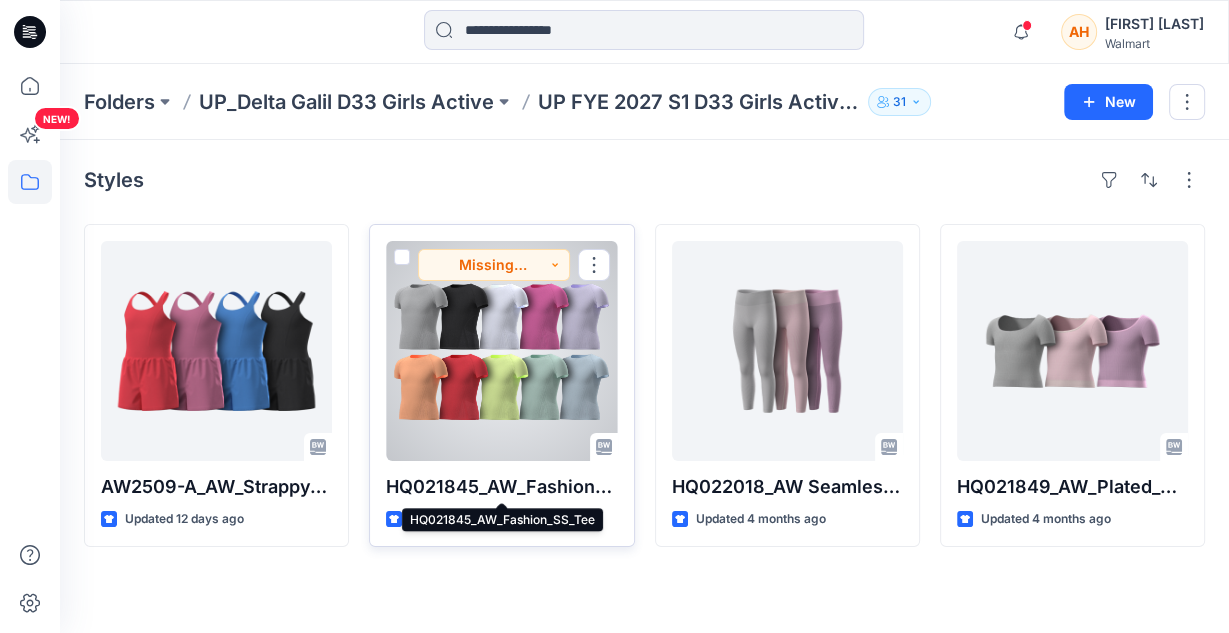 click on "HQ021845_AW_Fashion_SS_Tee" at bounding box center [501, 487] 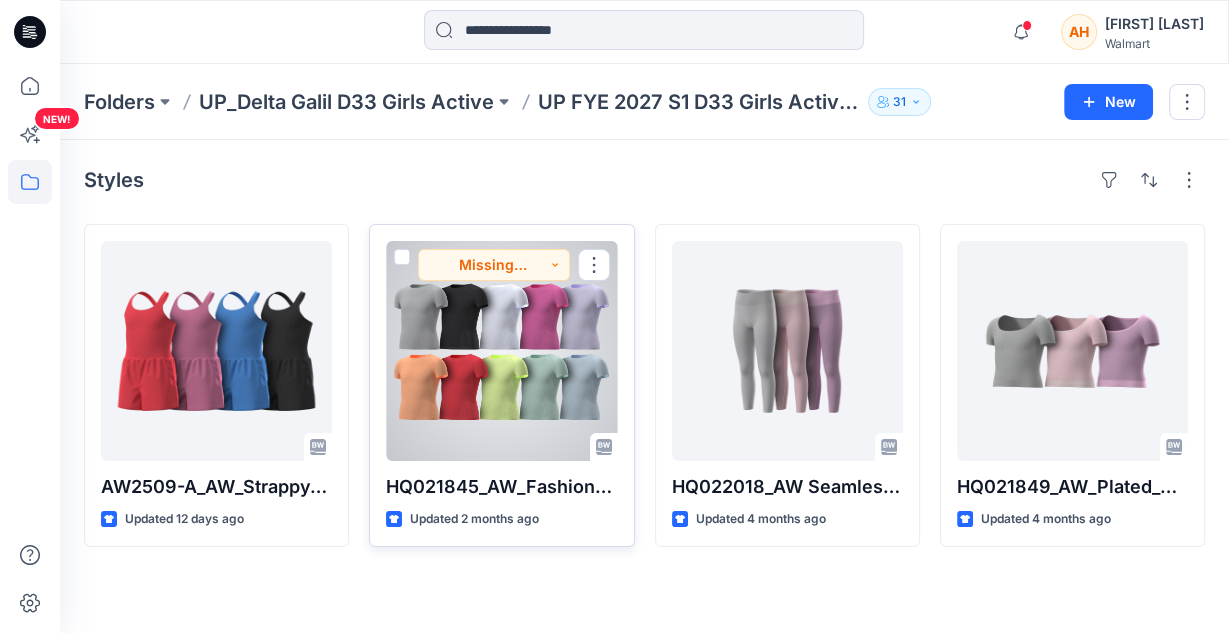 click at bounding box center (501, 351) 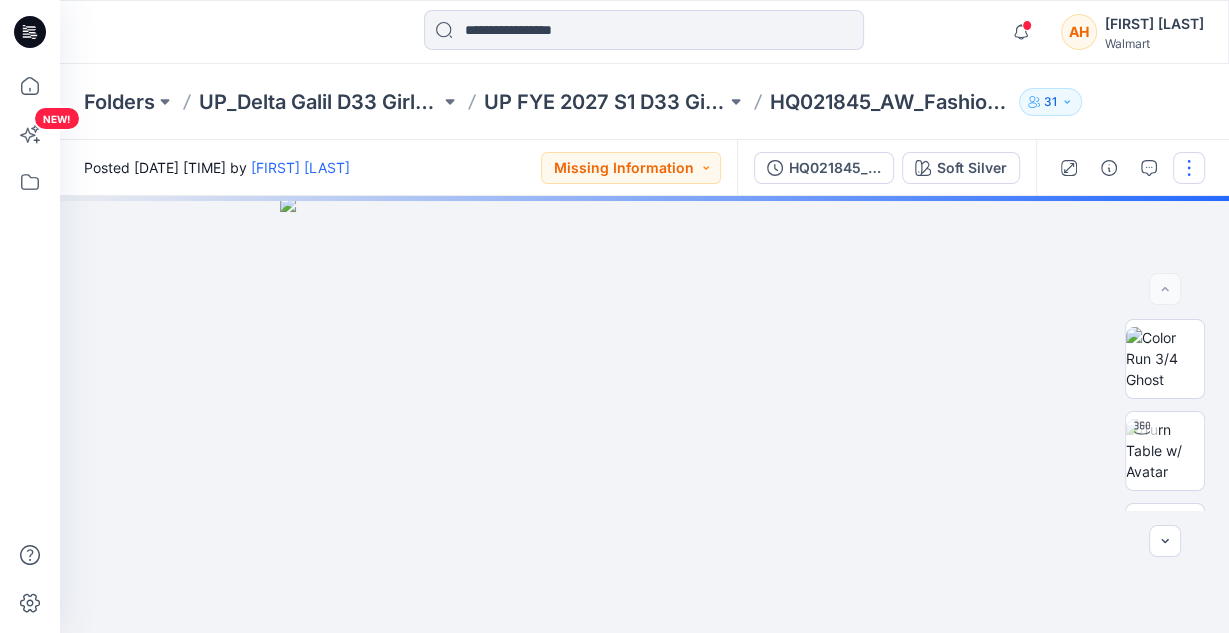 click at bounding box center [1189, 168] 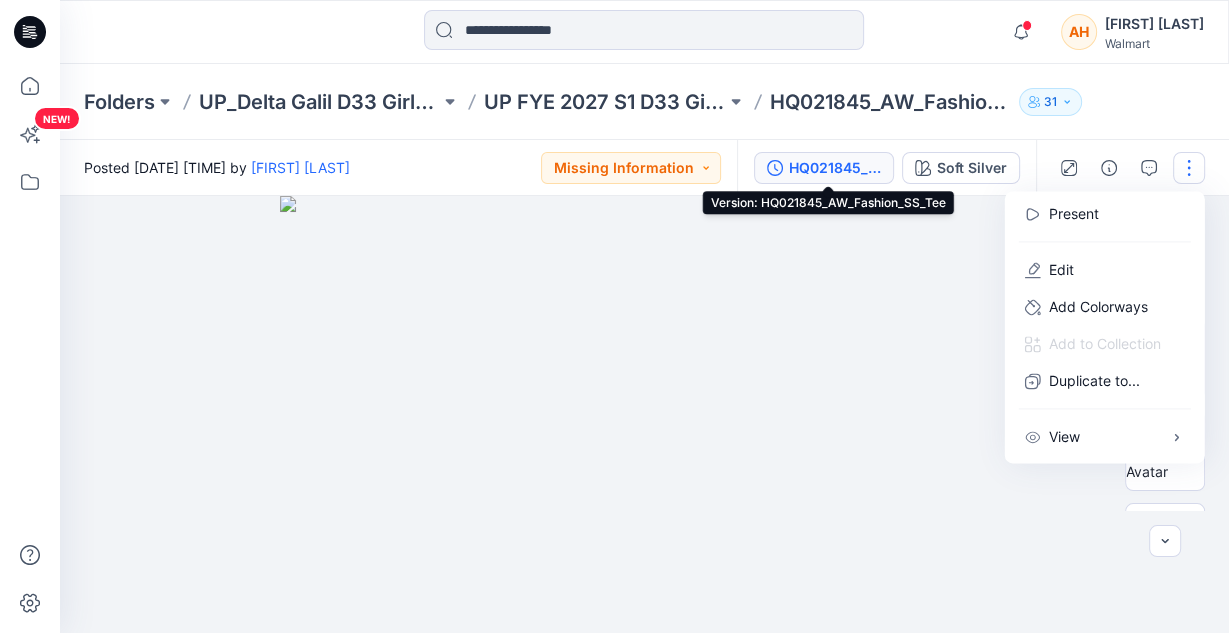 click on "HQ021845_AW_Fashion_SS_Tee" at bounding box center [835, 168] 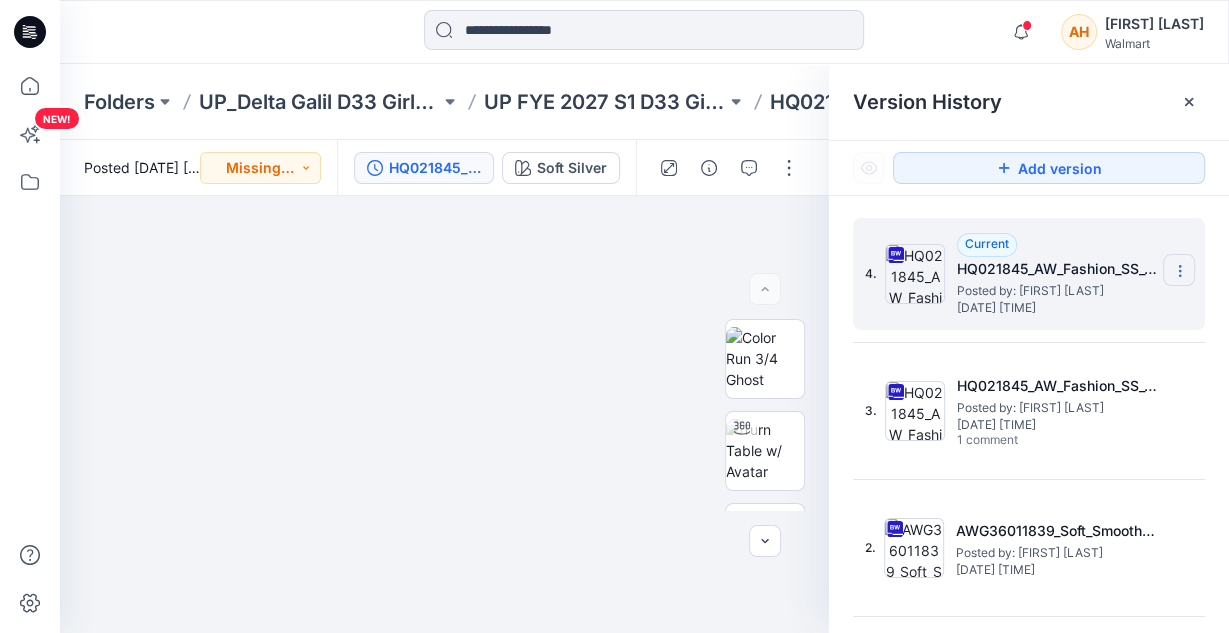 click 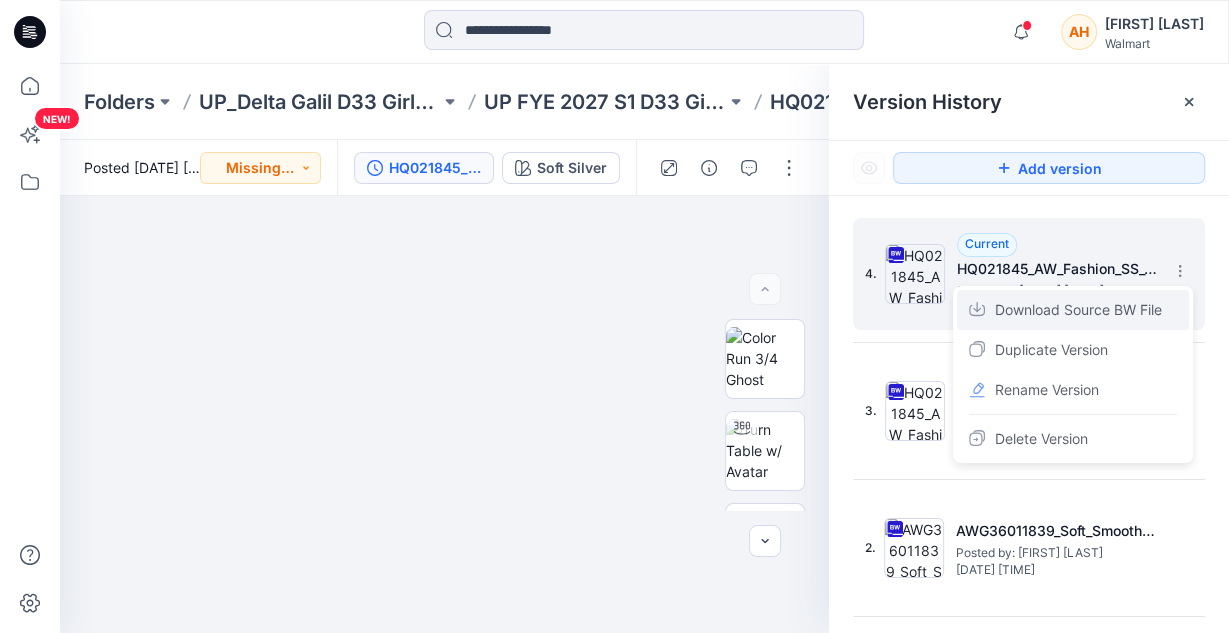 click on "Download Source BW File" at bounding box center [1078, 310] 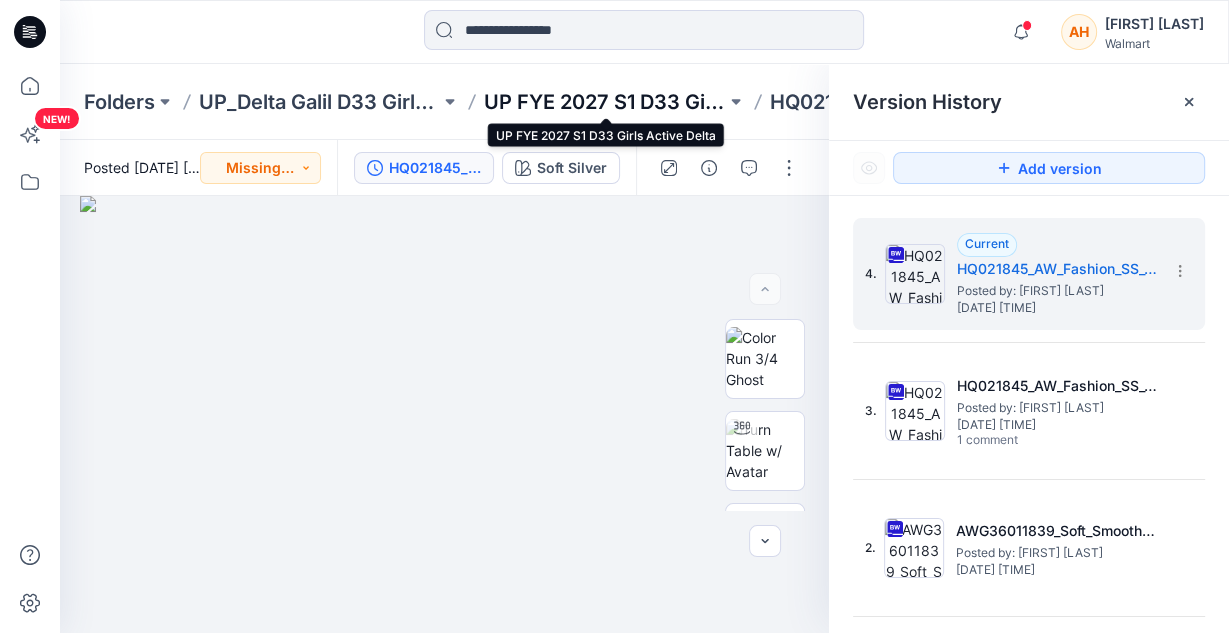 click on "UP FYE 2027 S1 D33 Girls Active Delta" at bounding box center (604, 102) 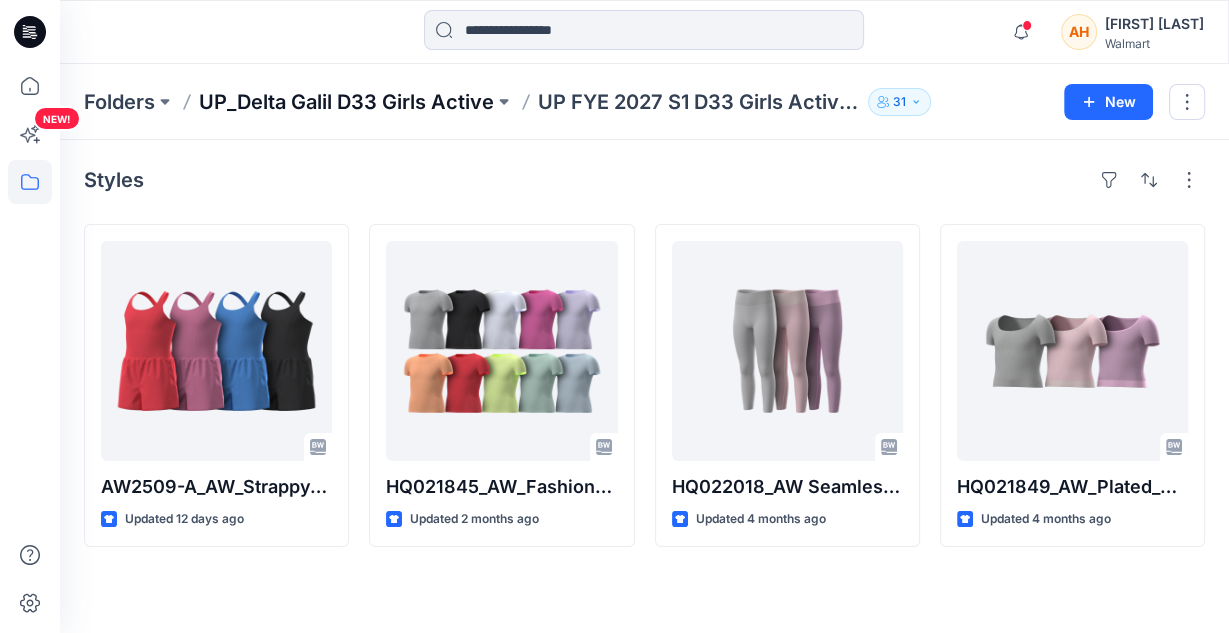 click on "UP_Delta Galil D33 Girls Active" at bounding box center [346, 102] 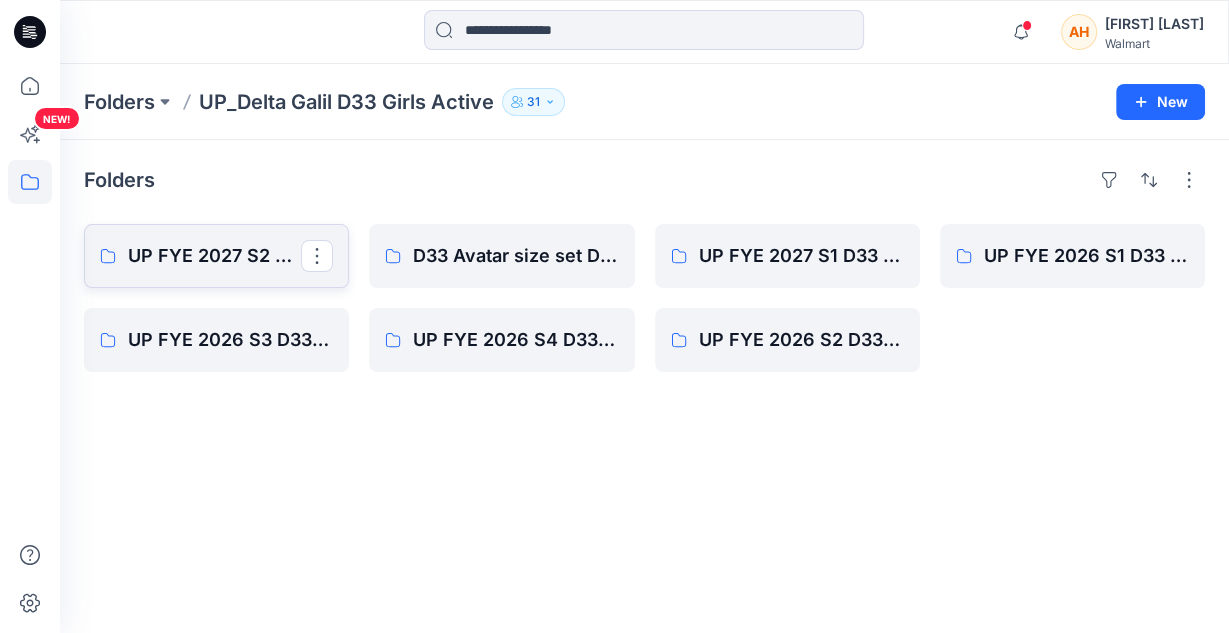 click on "UP FYE 2027 S2 D33 Girls Active Delta" at bounding box center [216, 256] 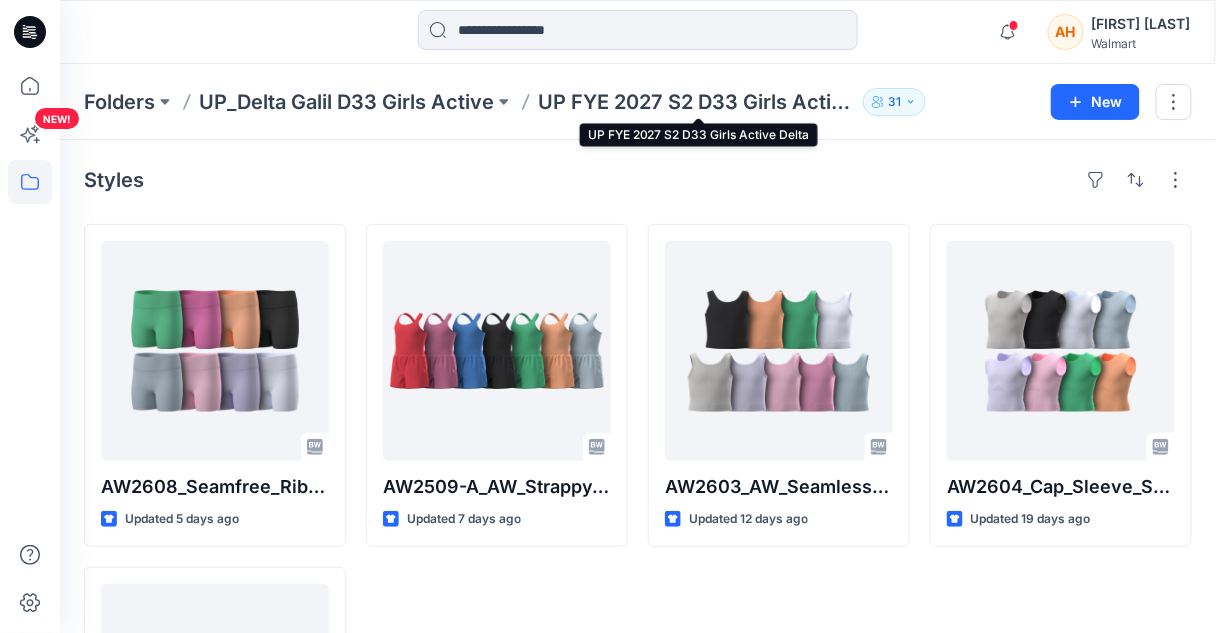 click on "UP FYE 2027 S2 D33 Girls Active Delta" at bounding box center [696, 102] 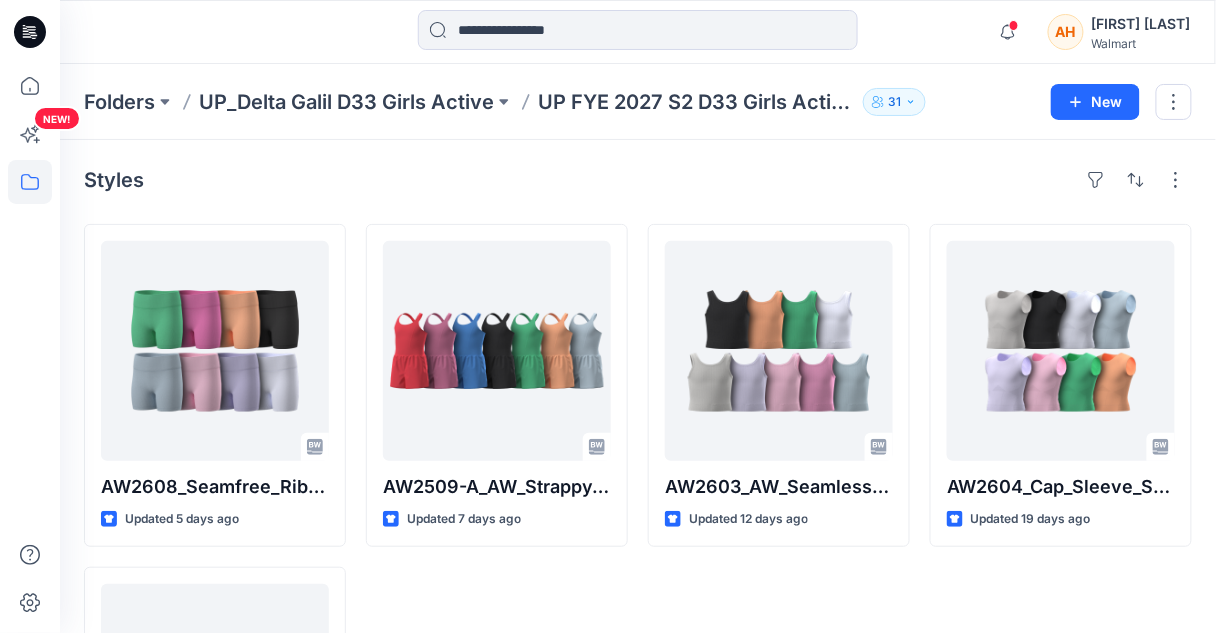 drag, startPoint x: 682, startPoint y: 99, endPoint x: 629, endPoint y: 100, distance: 53.009434 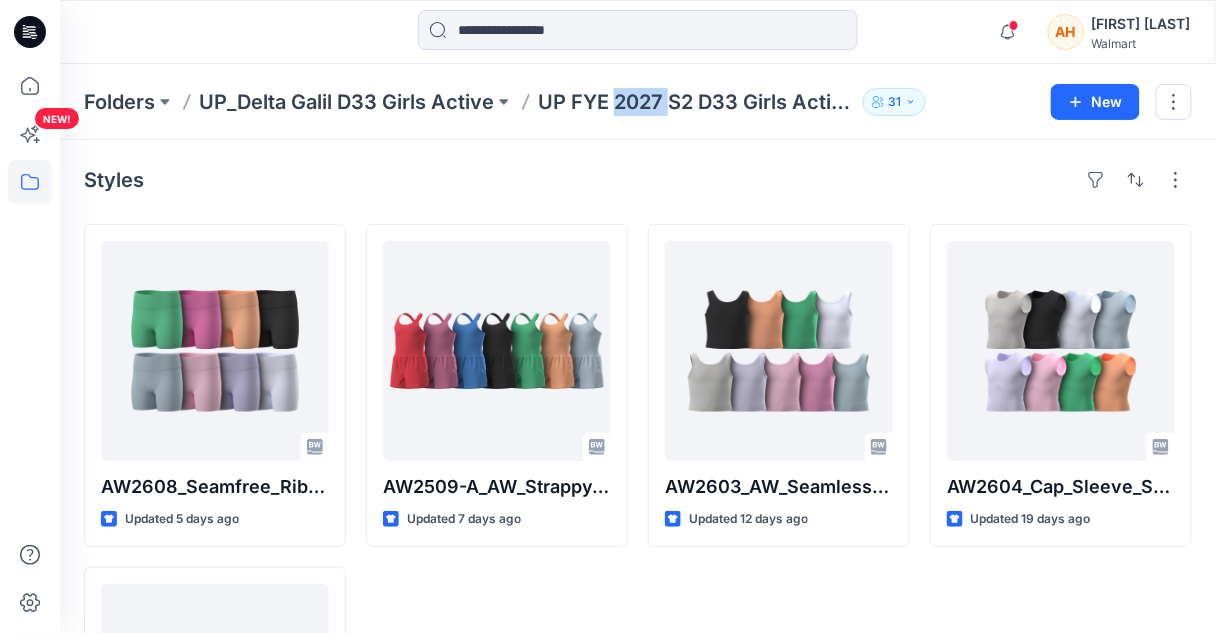 click on "UP FYE 2027 S2 D33 Girls Active Delta" at bounding box center (696, 102) 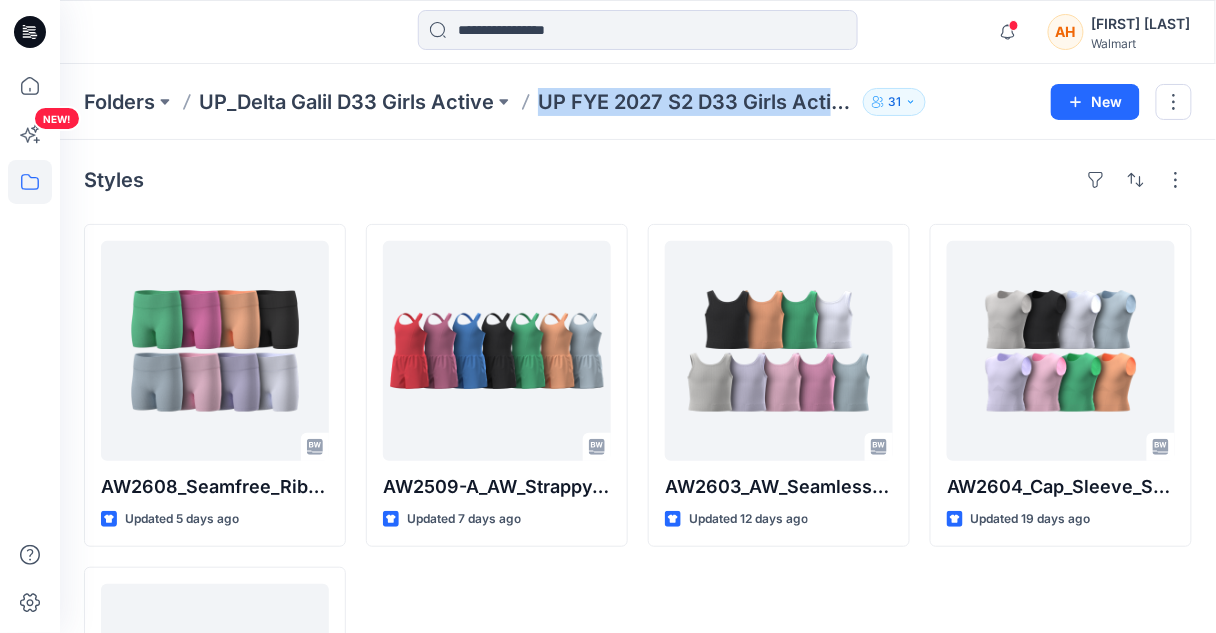 click on "UP FYE 2027 S2 D33 Girls Active Delta" at bounding box center [696, 102] 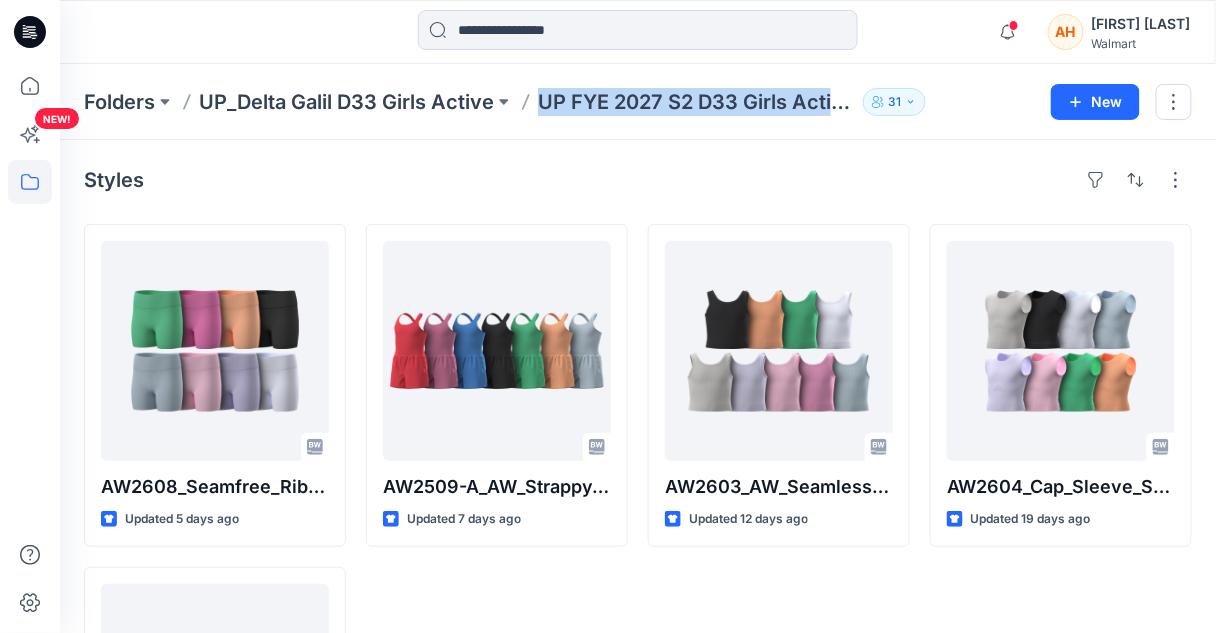 copy on "UP FYE 2027 S2 D33 Girls Active Delta 31 New" 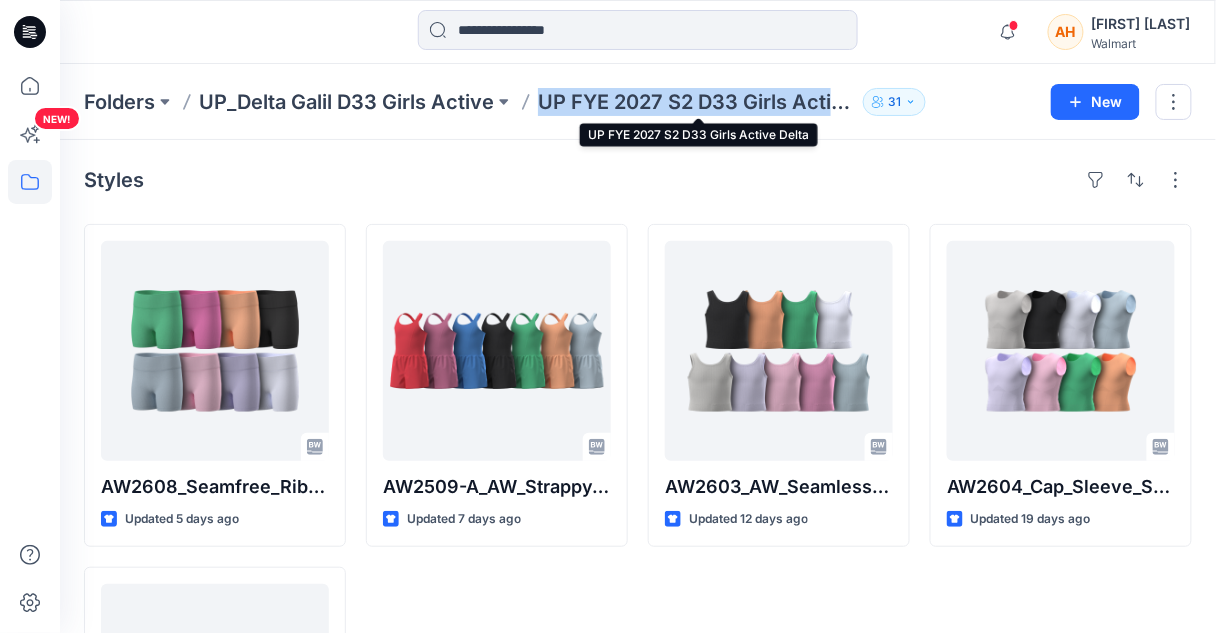 click on "UP FYE 2027 S2 D33 Girls Active Delta" at bounding box center [696, 102] 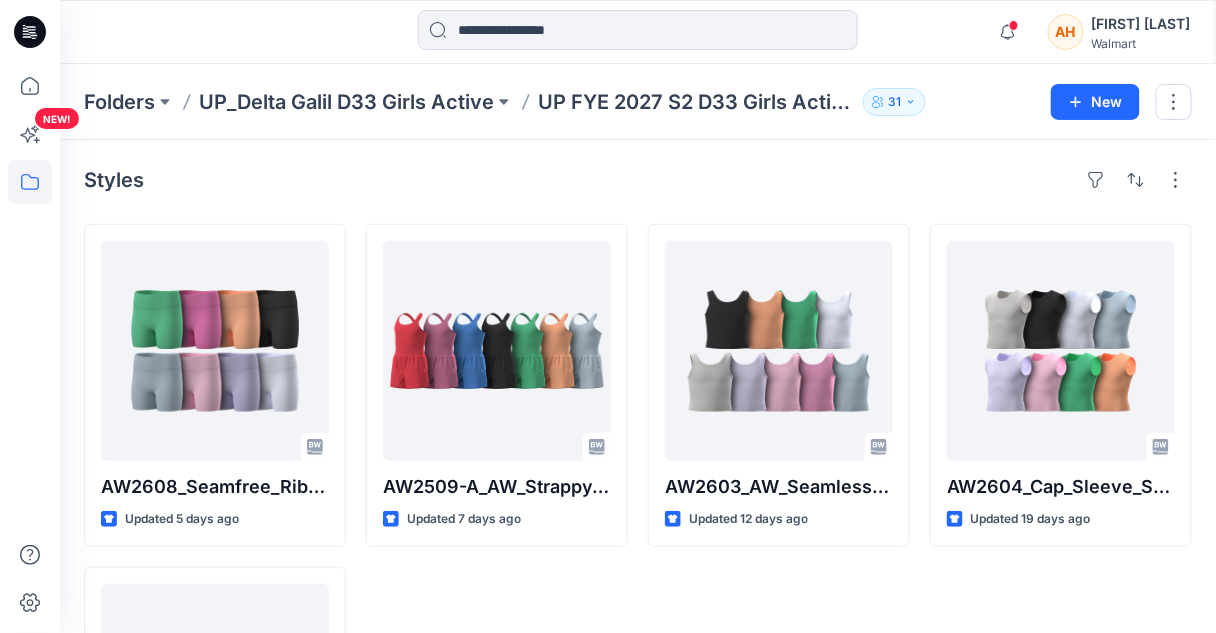 click on "UP FYE 2027 S2 D33 Girls Active Delta" at bounding box center (696, 102) 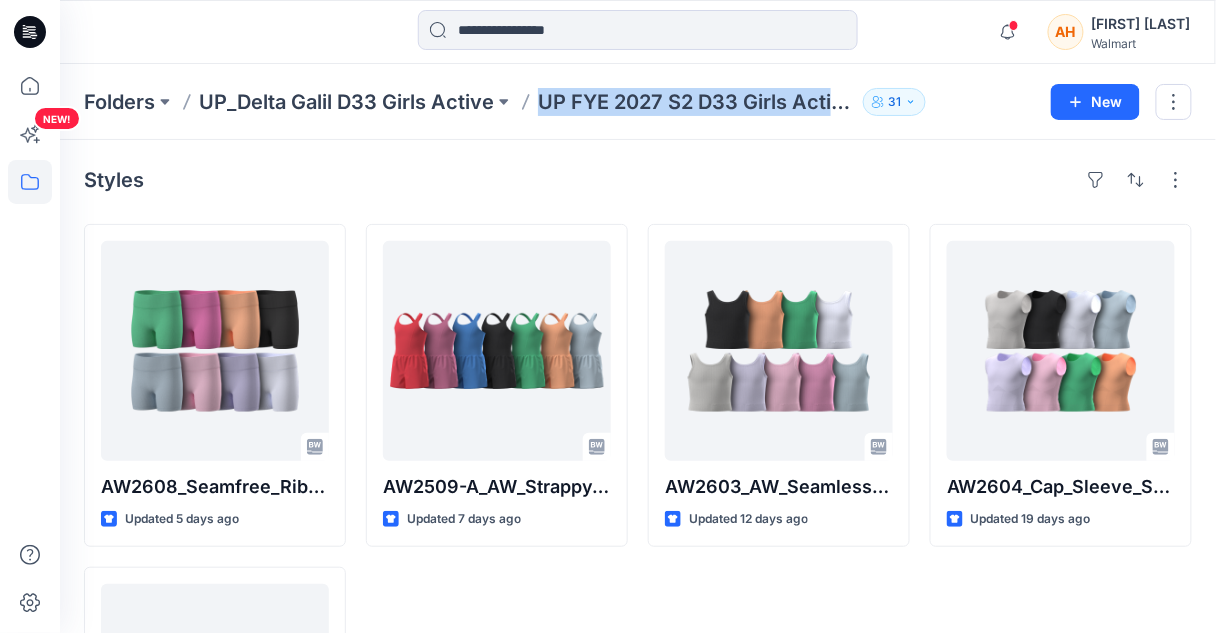 click on "UP FYE 2027 S2 D33 Girls Active Delta" at bounding box center [696, 102] 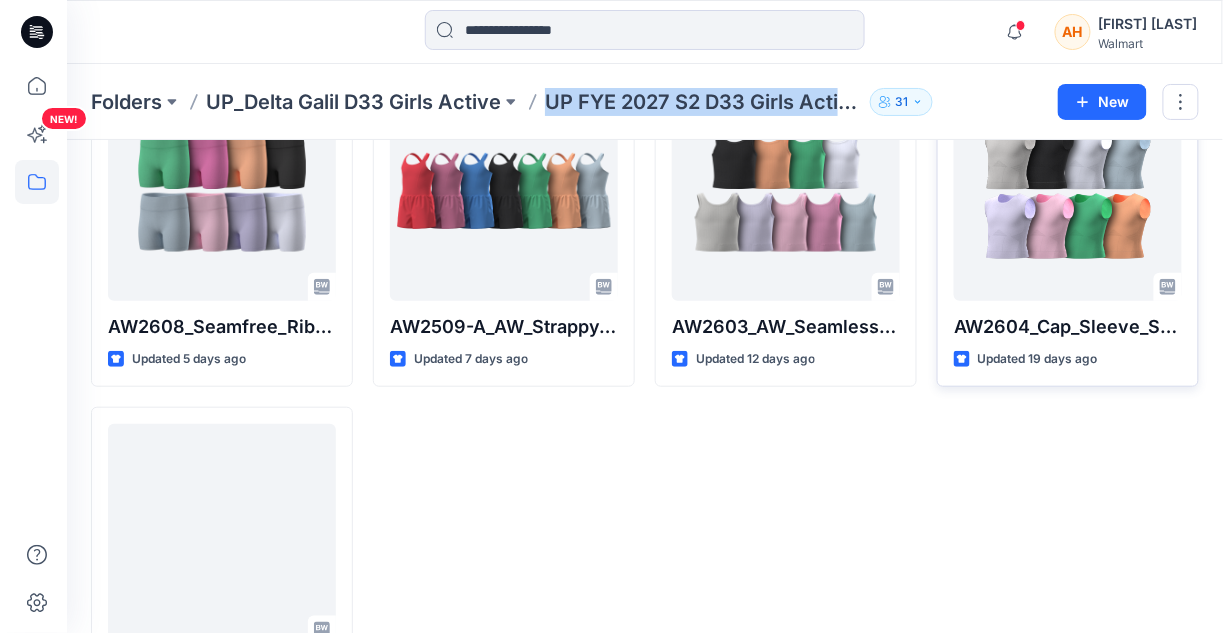 scroll, scrollTop: 0, scrollLeft: 0, axis: both 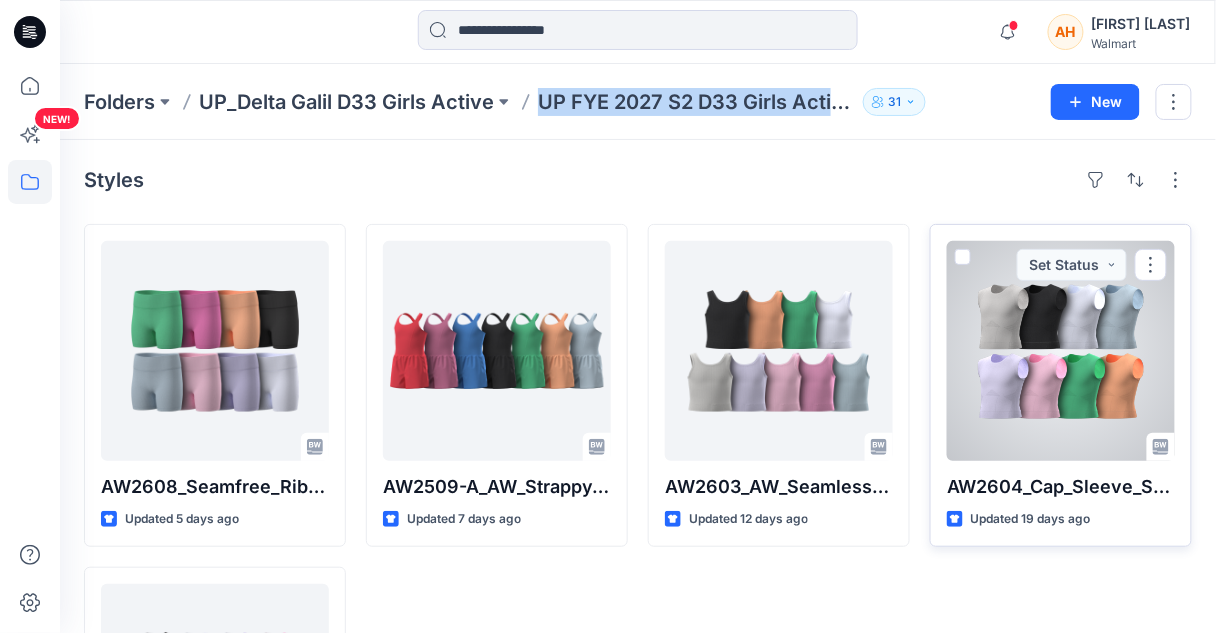 click at bounding box center [1061, 351] 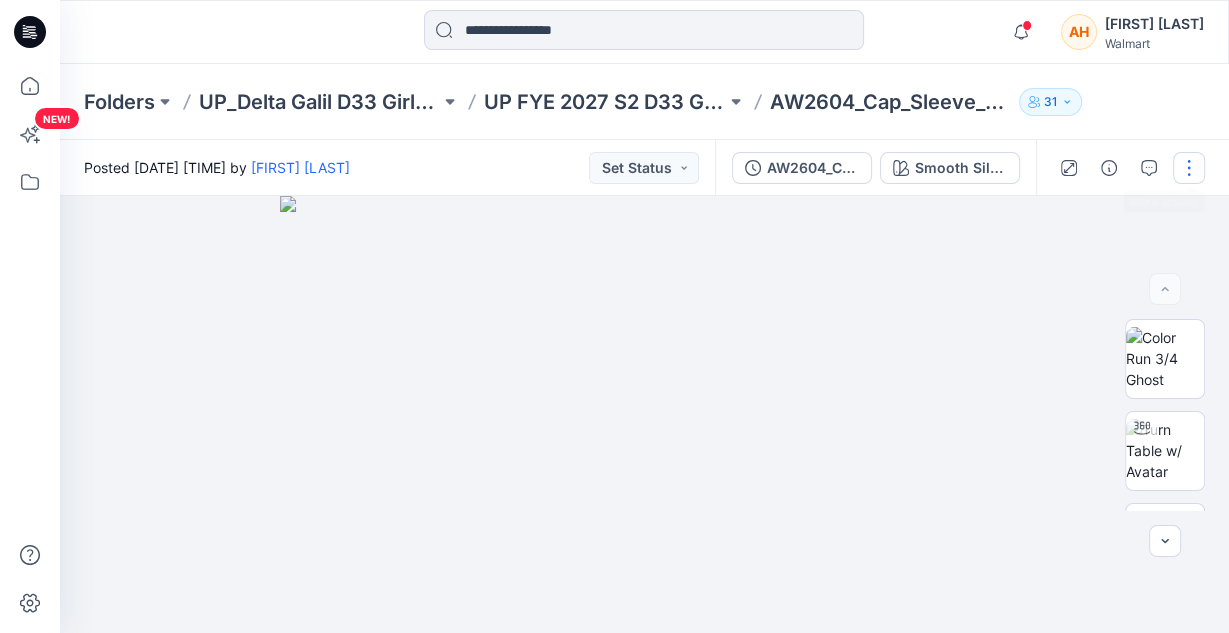 click at bounding box center [1189, 168] 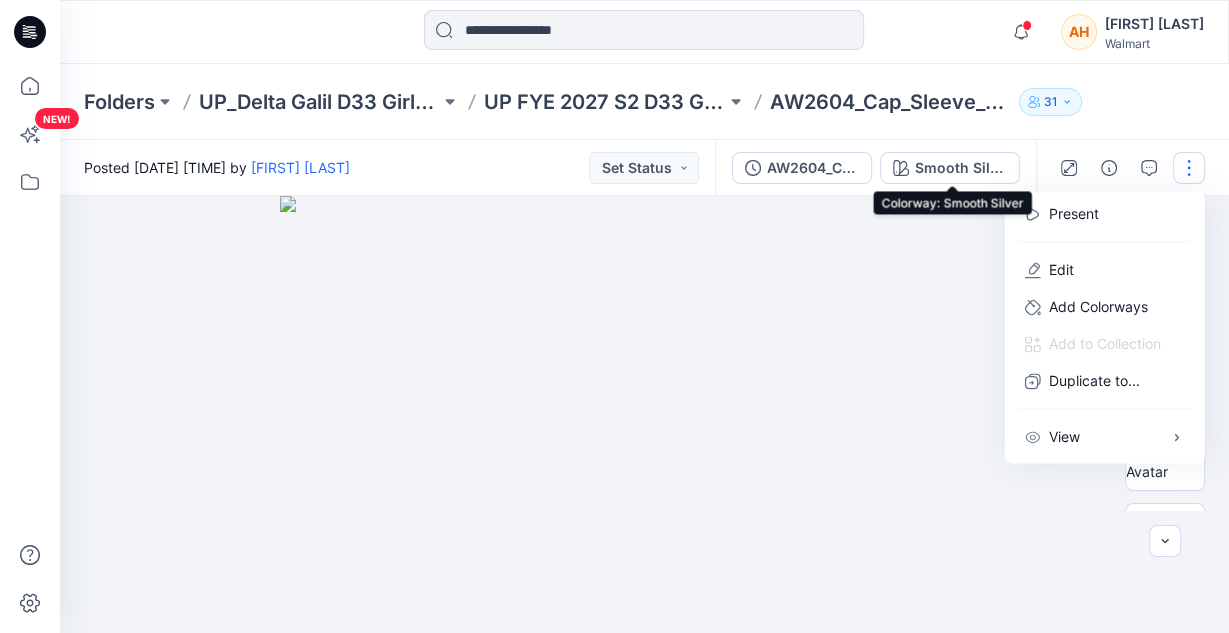 click on "Smooth Silver" at bounding box center [961, 168] 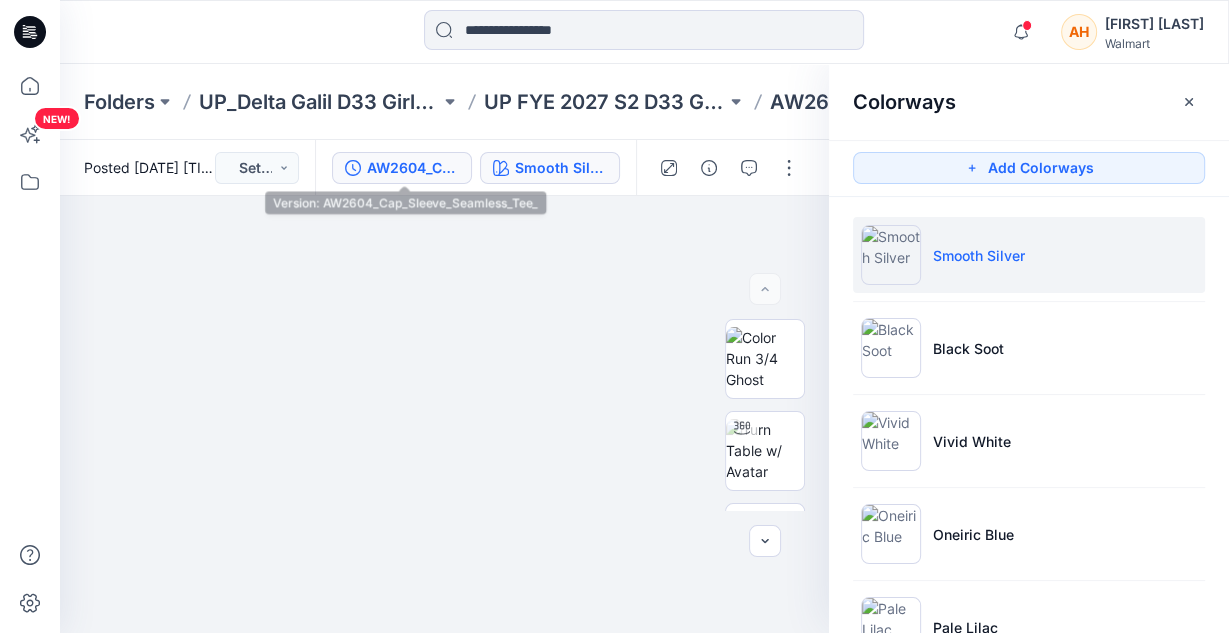 click on "AW2604_Cap_Sleeve_Seamless_Tee_" at bounding box center (413, 168) 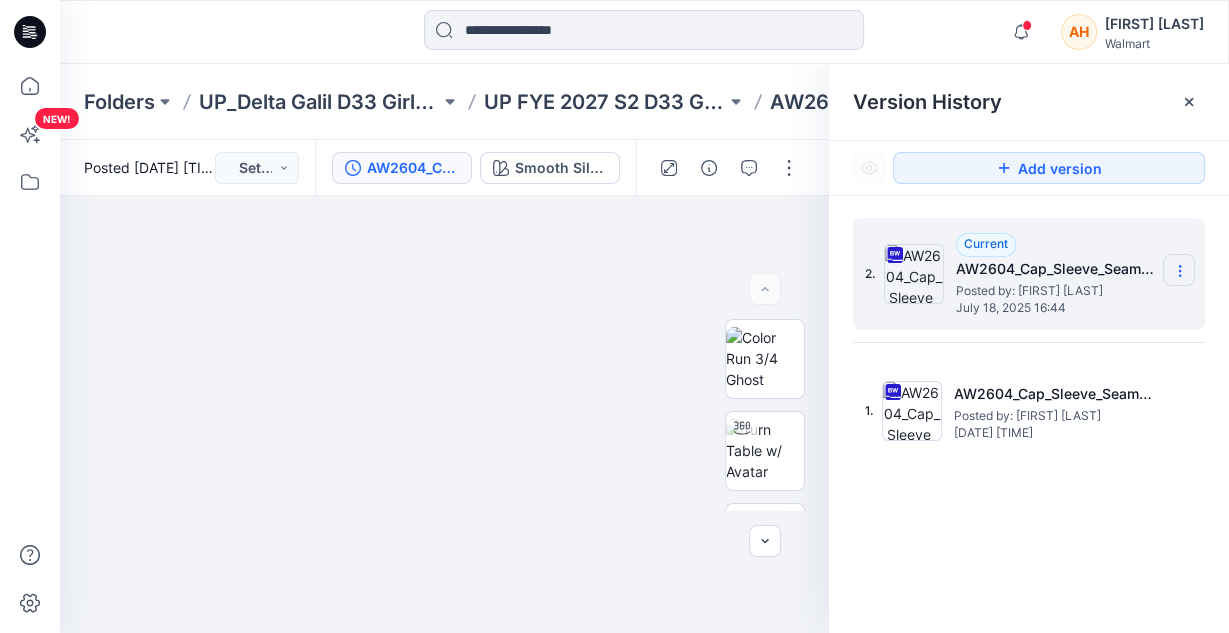 click at bounding box center (1179, 270) 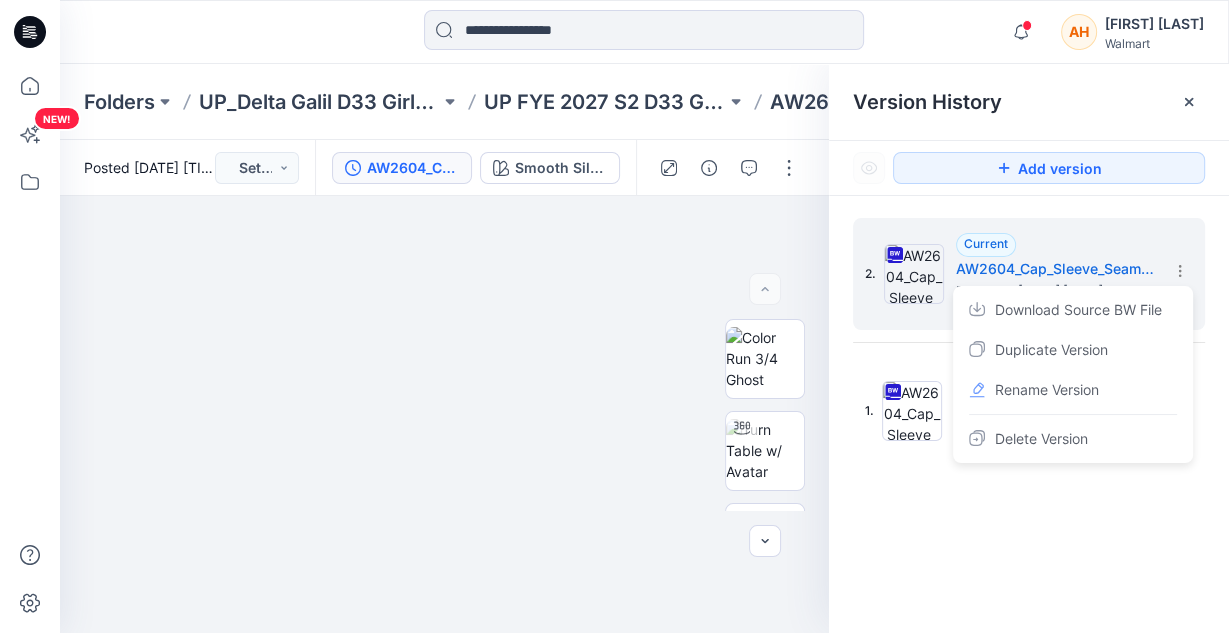 click on "Download Source BW File" at bounding box center (1073, 310) 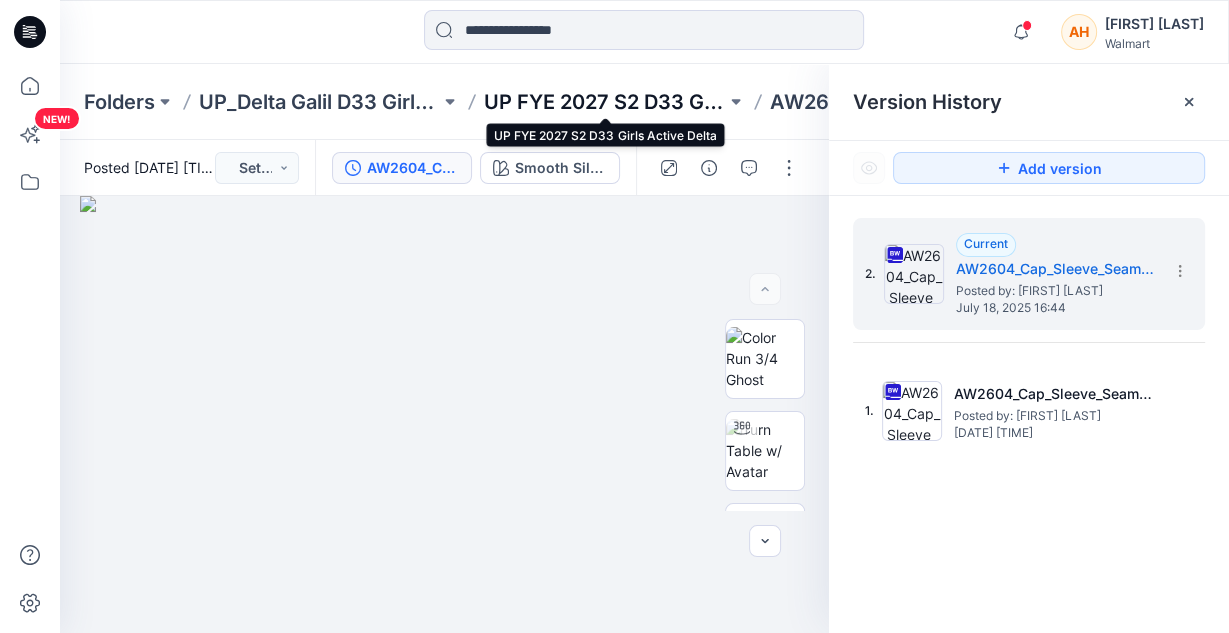 click on "UP FYE 2027 S2 D33 Girls Active Delta" at bounding box center (604, 102) 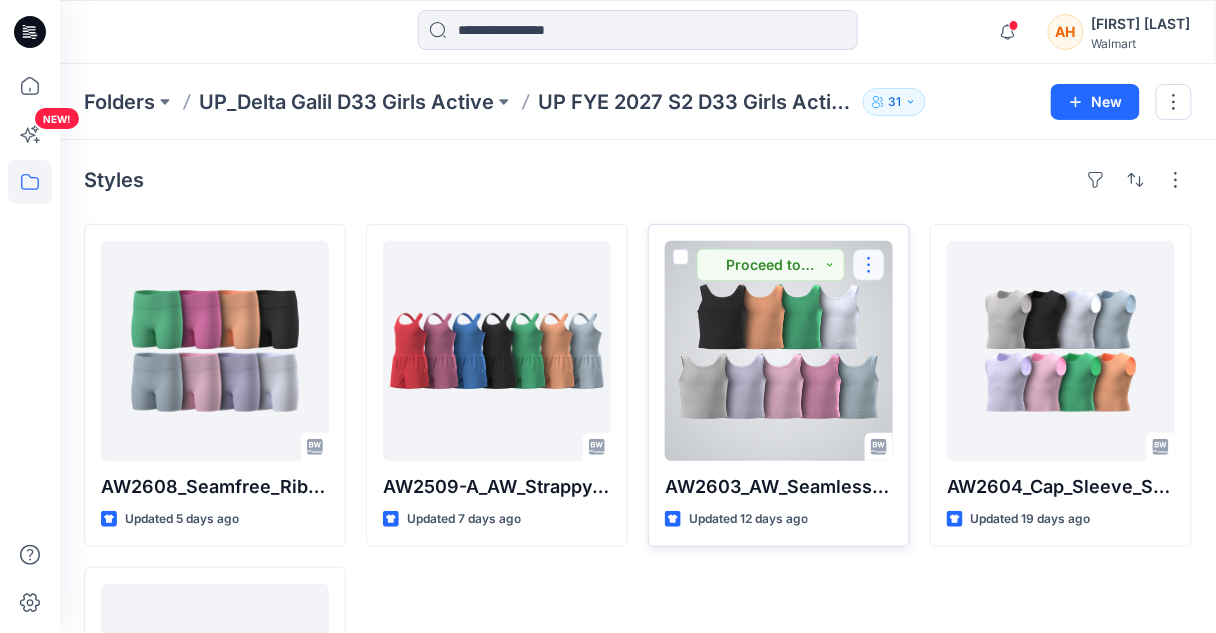 click at bounding box center [869, 265] 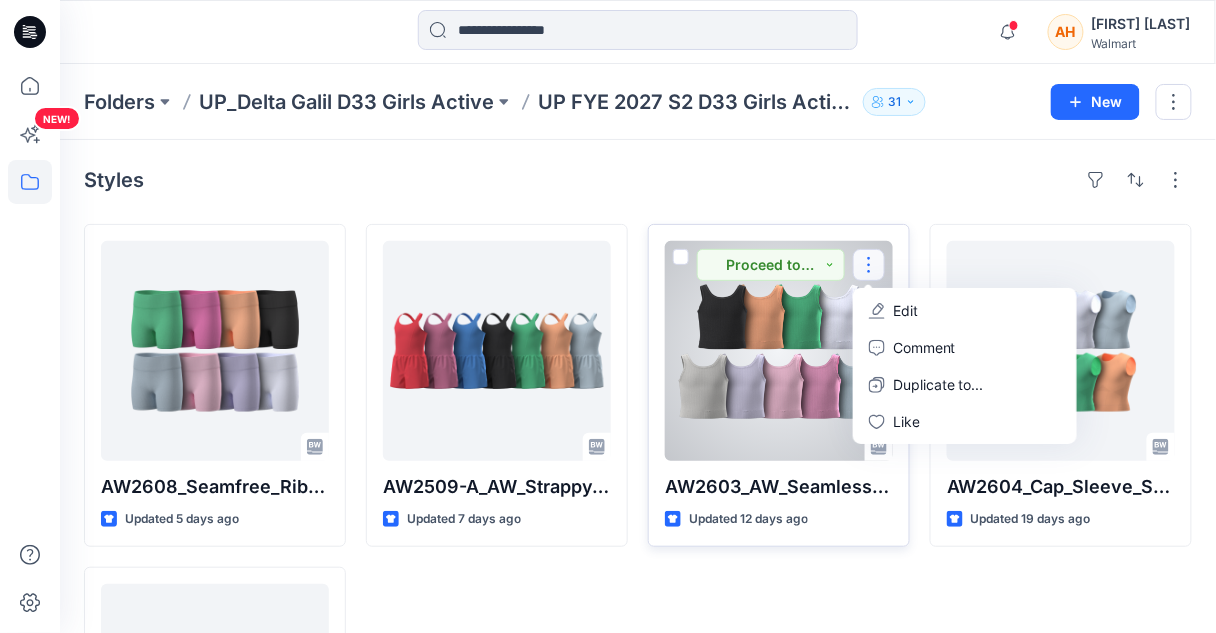 click on "Edit" at bounding box center [965, 310] 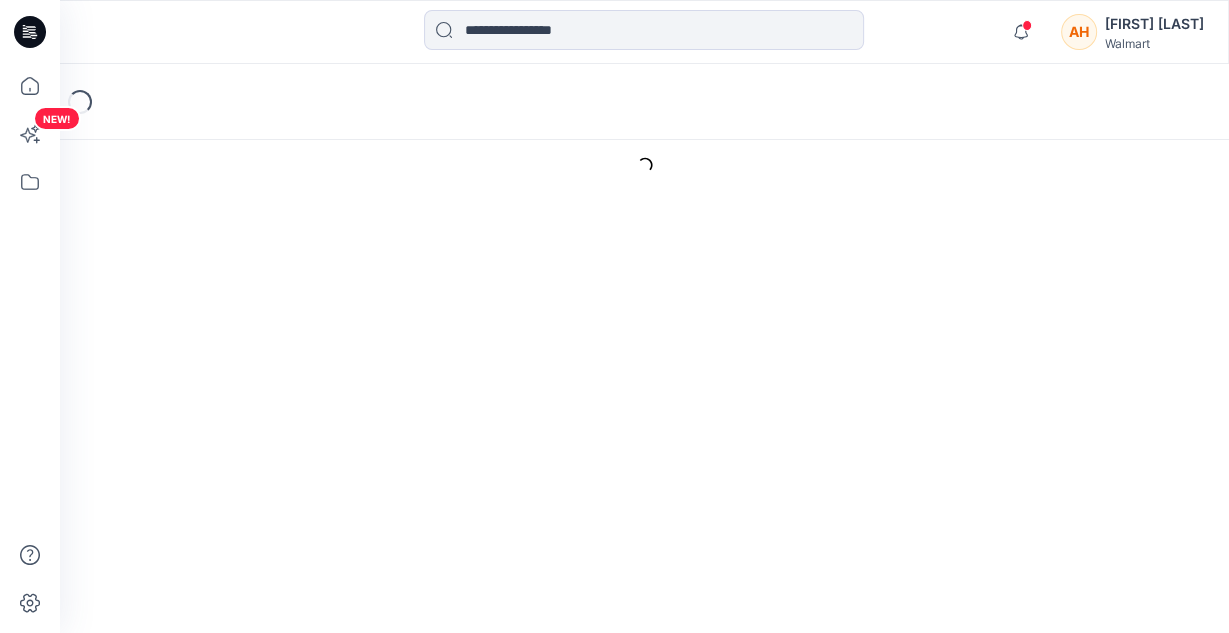 scroll, scrollTop: 0, scrollLeft: 0, axis: both 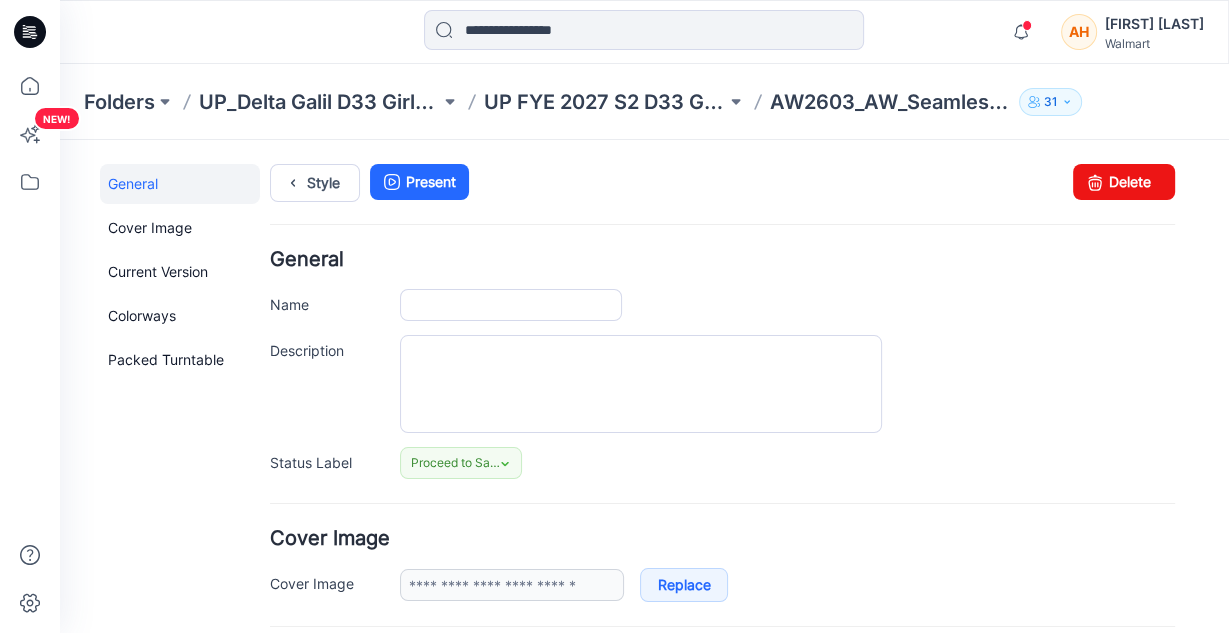 type on "**********" 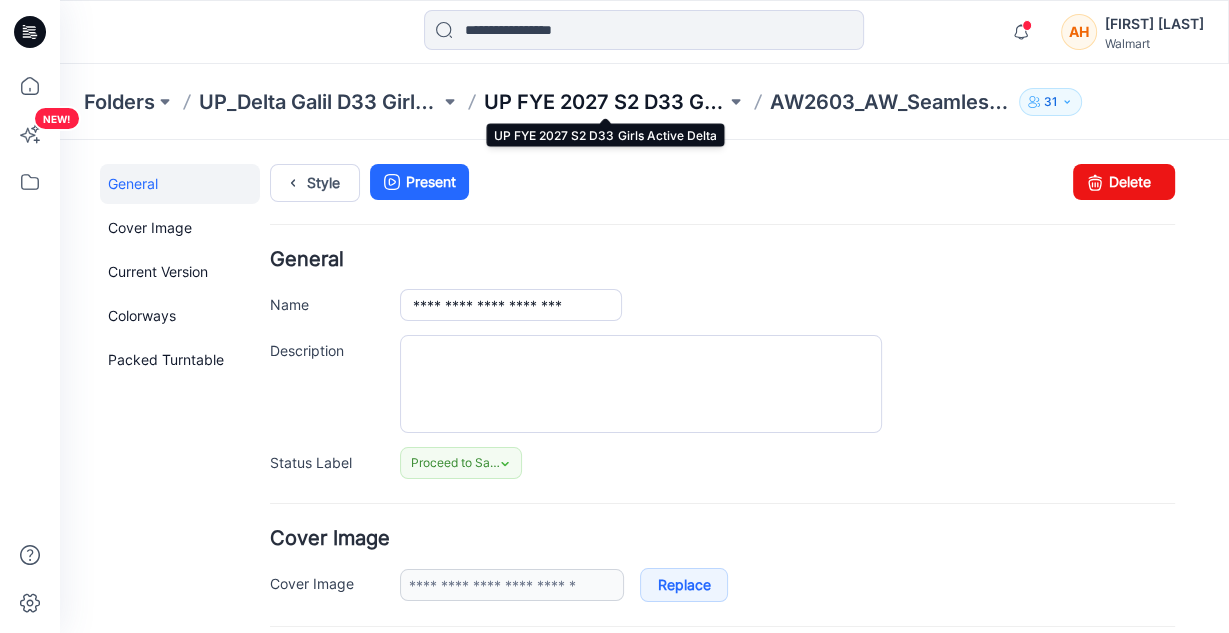 click on "UP FYE 2027 S2 D33 Girls Active Delta" at bounding box center [604, 102] 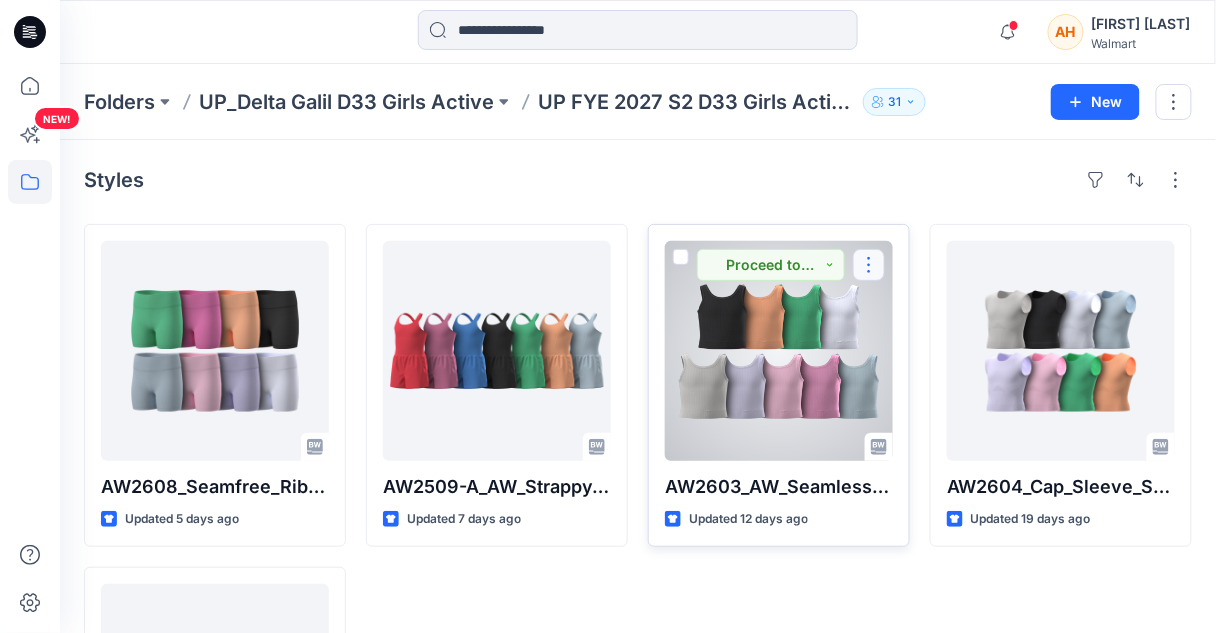 click at bounding box center (869, 265) 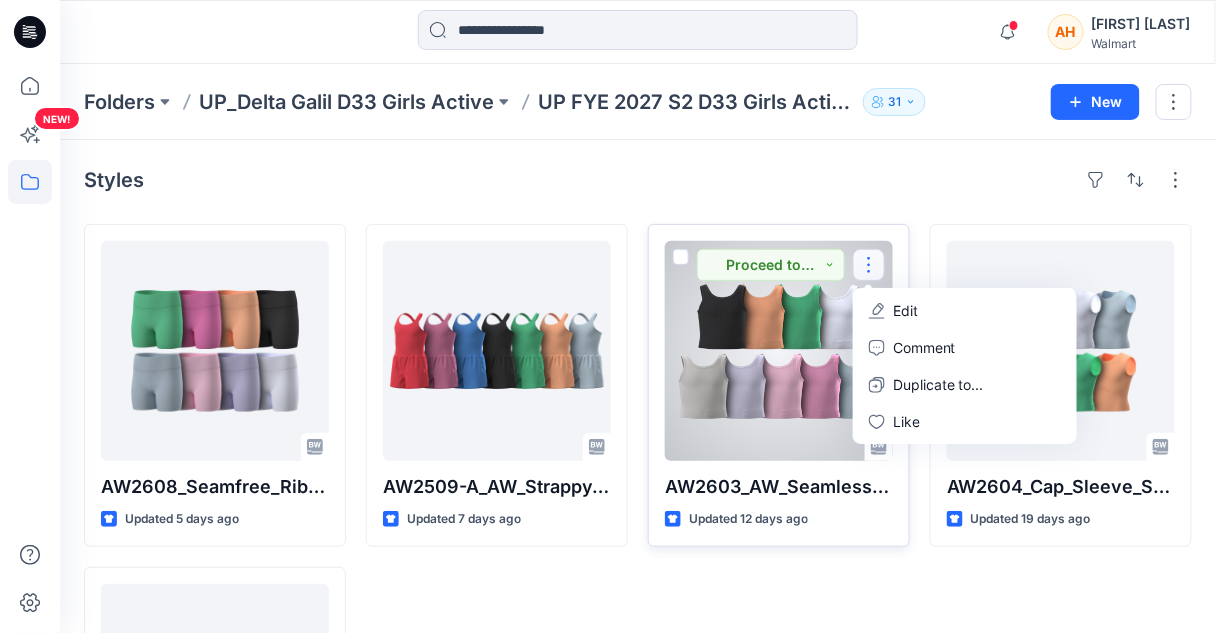 click at bounding box center (779, 351) 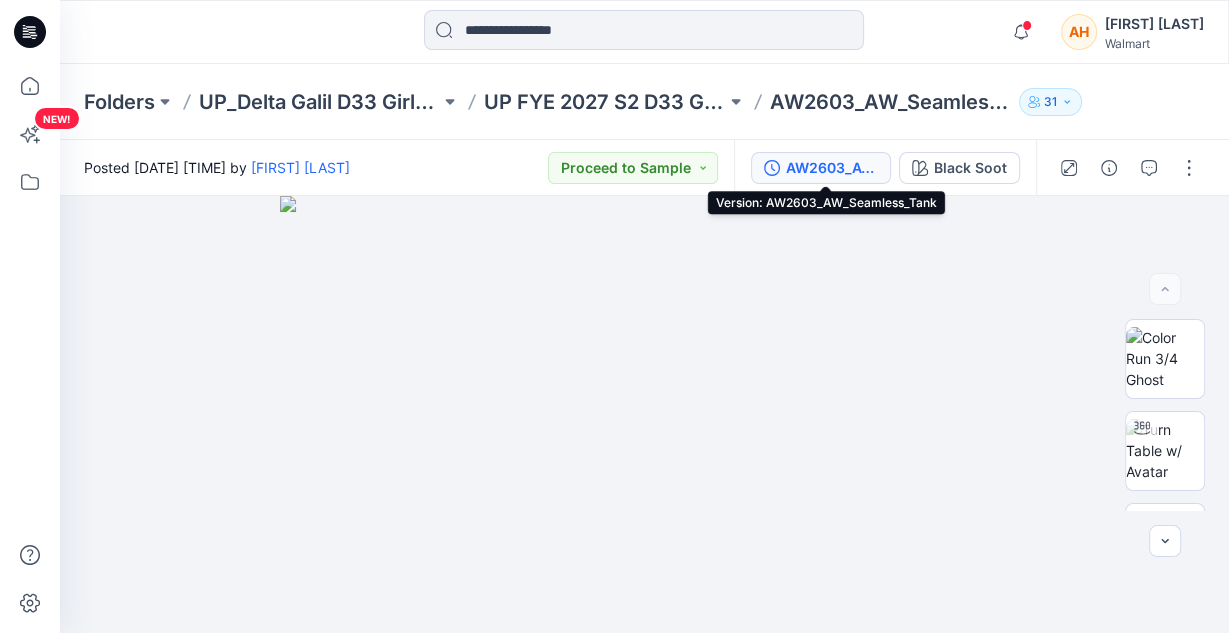 click on "AW2603_AW_Seamless_Tank" at bounding box center (832, 168) 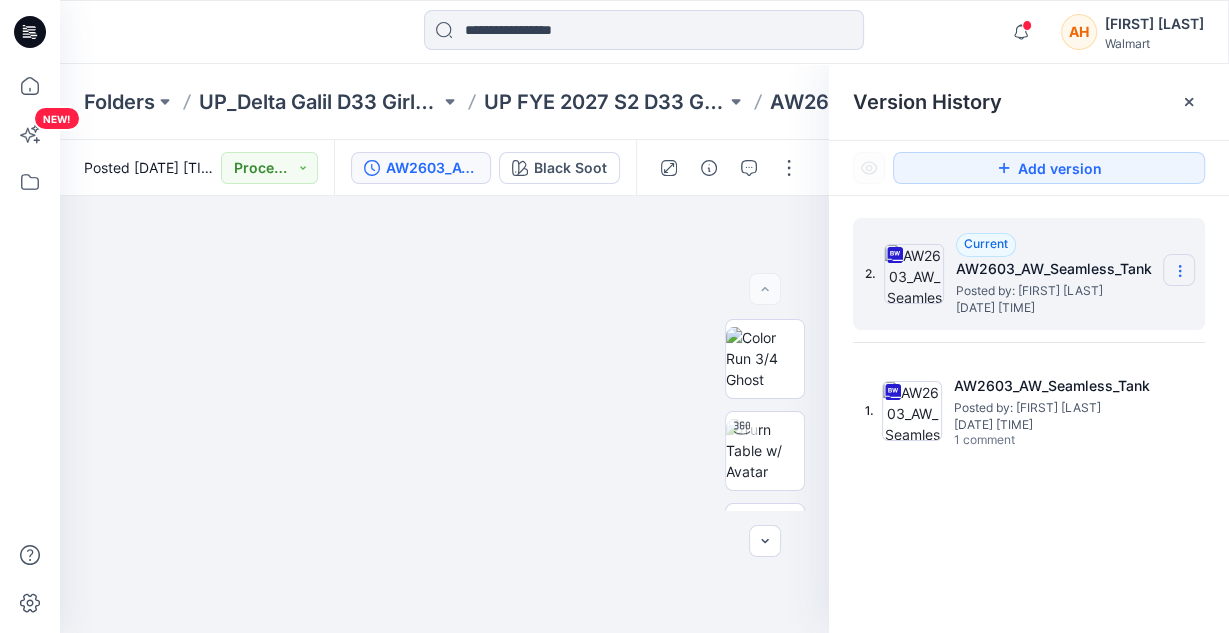 click 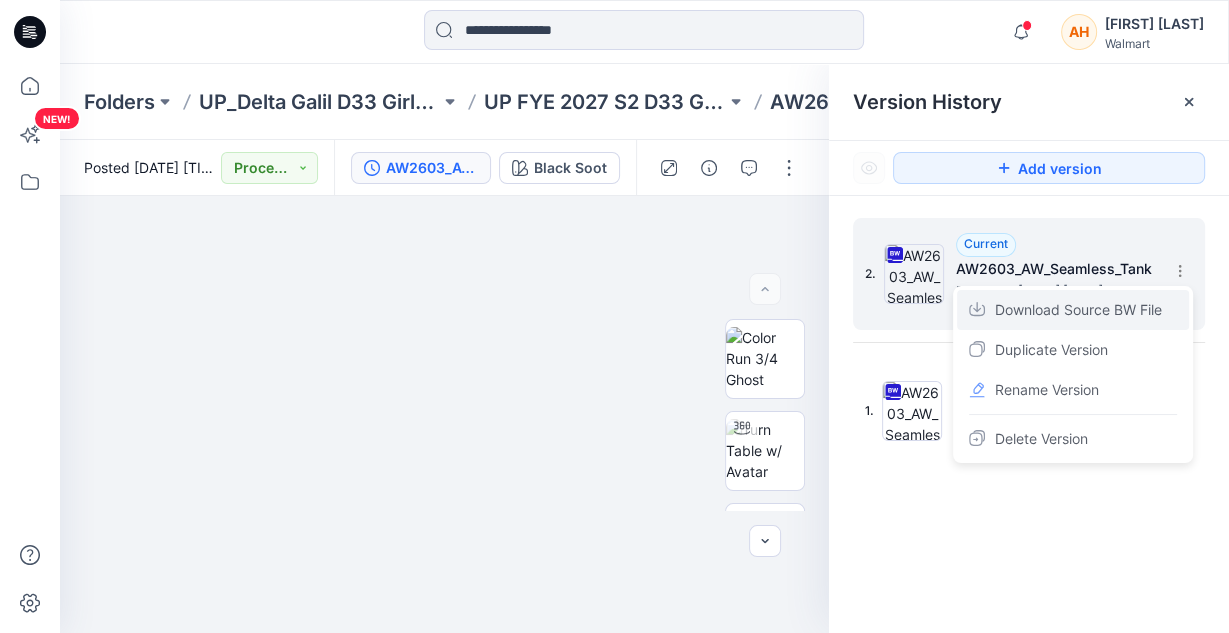 click on "Download Source BW File" at bounding box center (1073, 310) 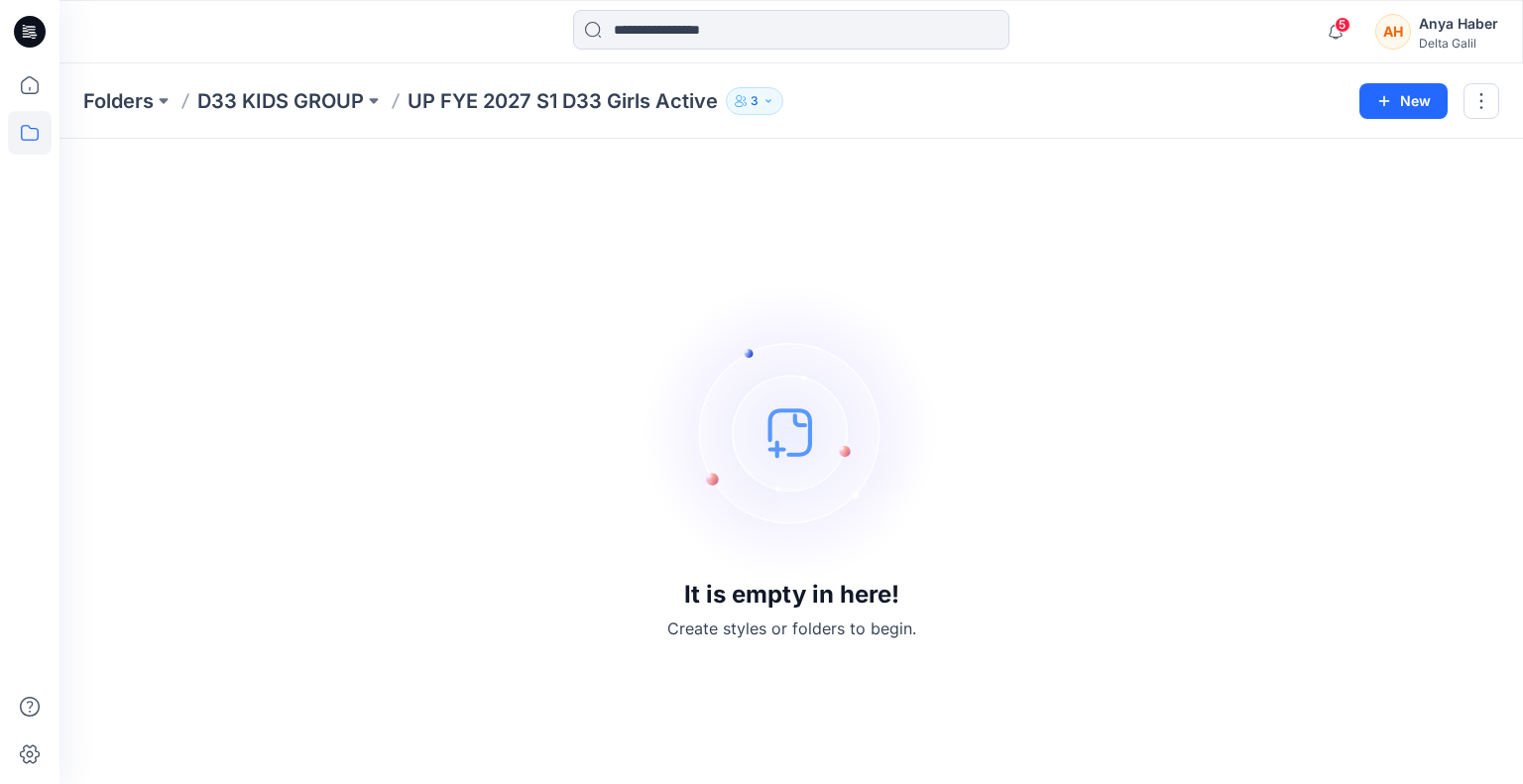 scroll, scrollTop: 0, scrollLeft: 0, axis: both 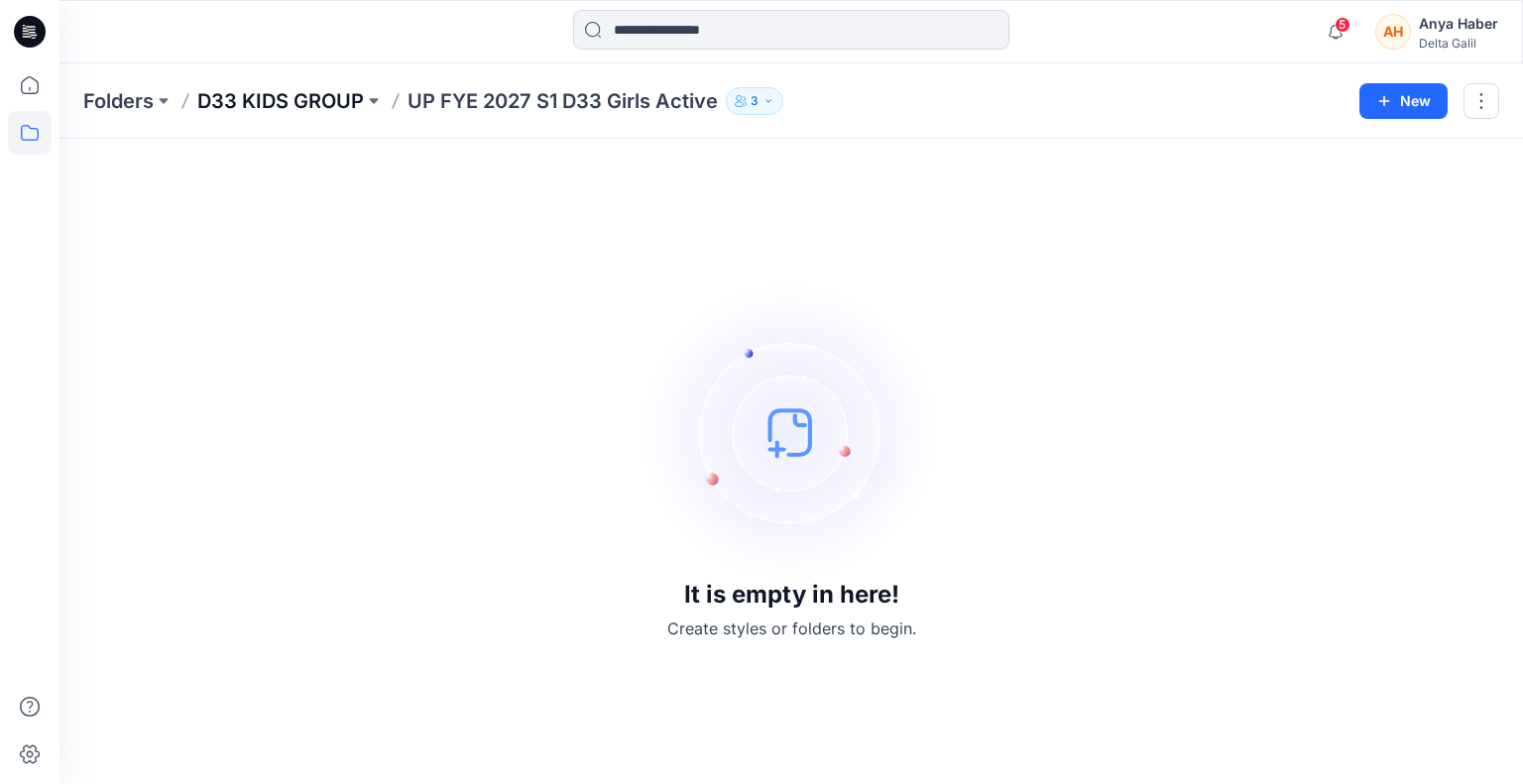 click on "D33 KIDS GROUP" at bounding box center [281, 101] 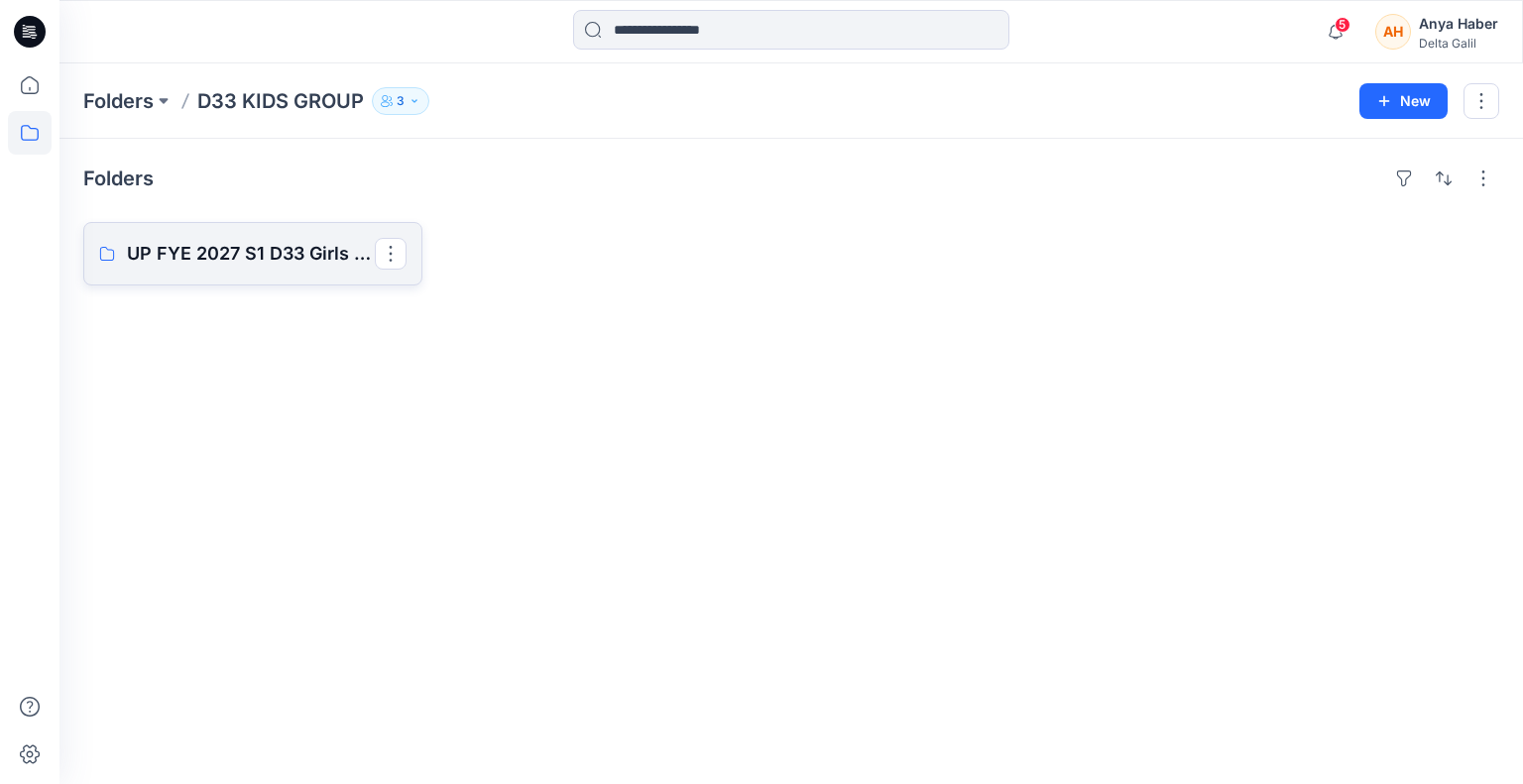 click on "UP FYE 2027 S1 D33 Girls Active" at bounding box center [253, 254] 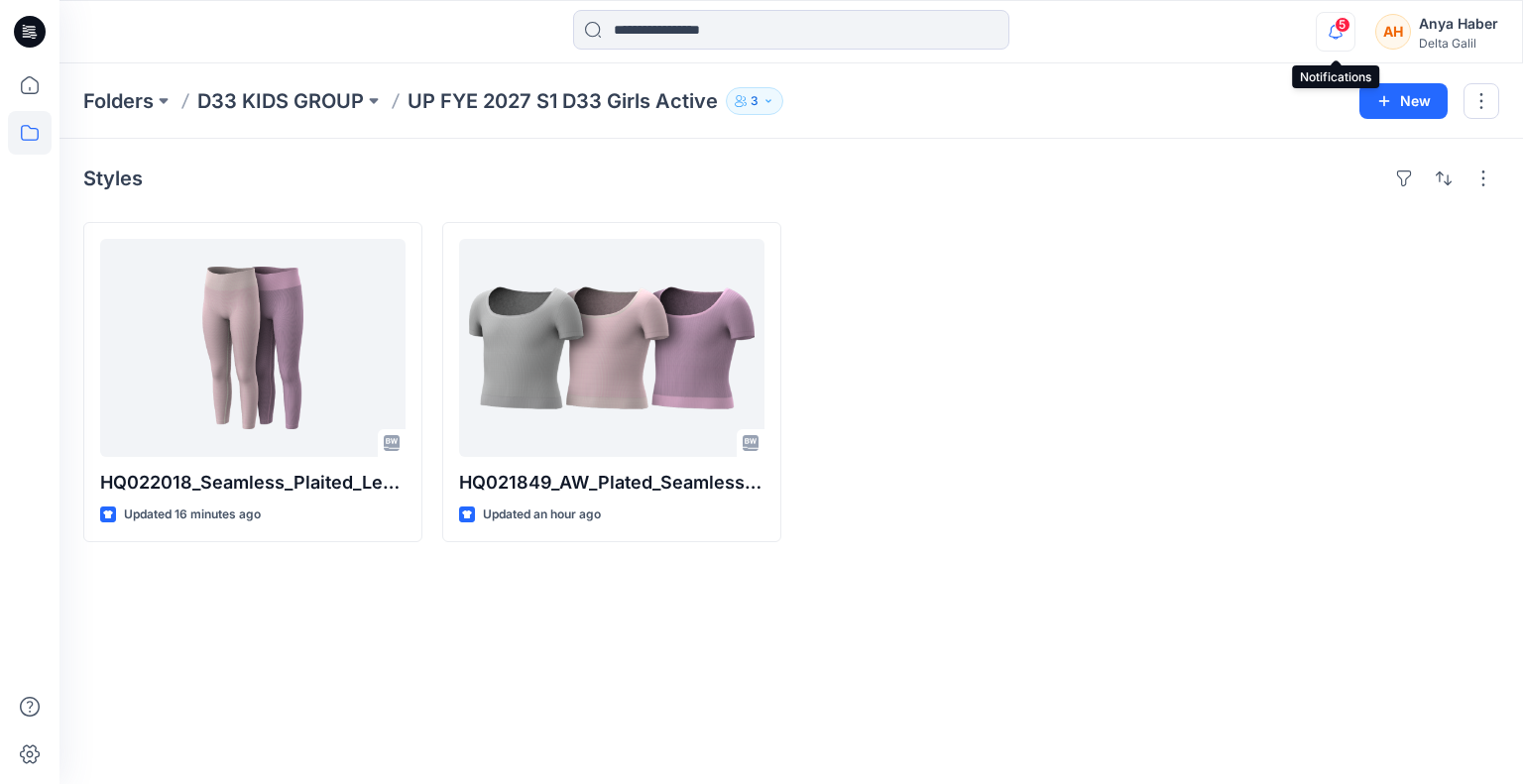 click 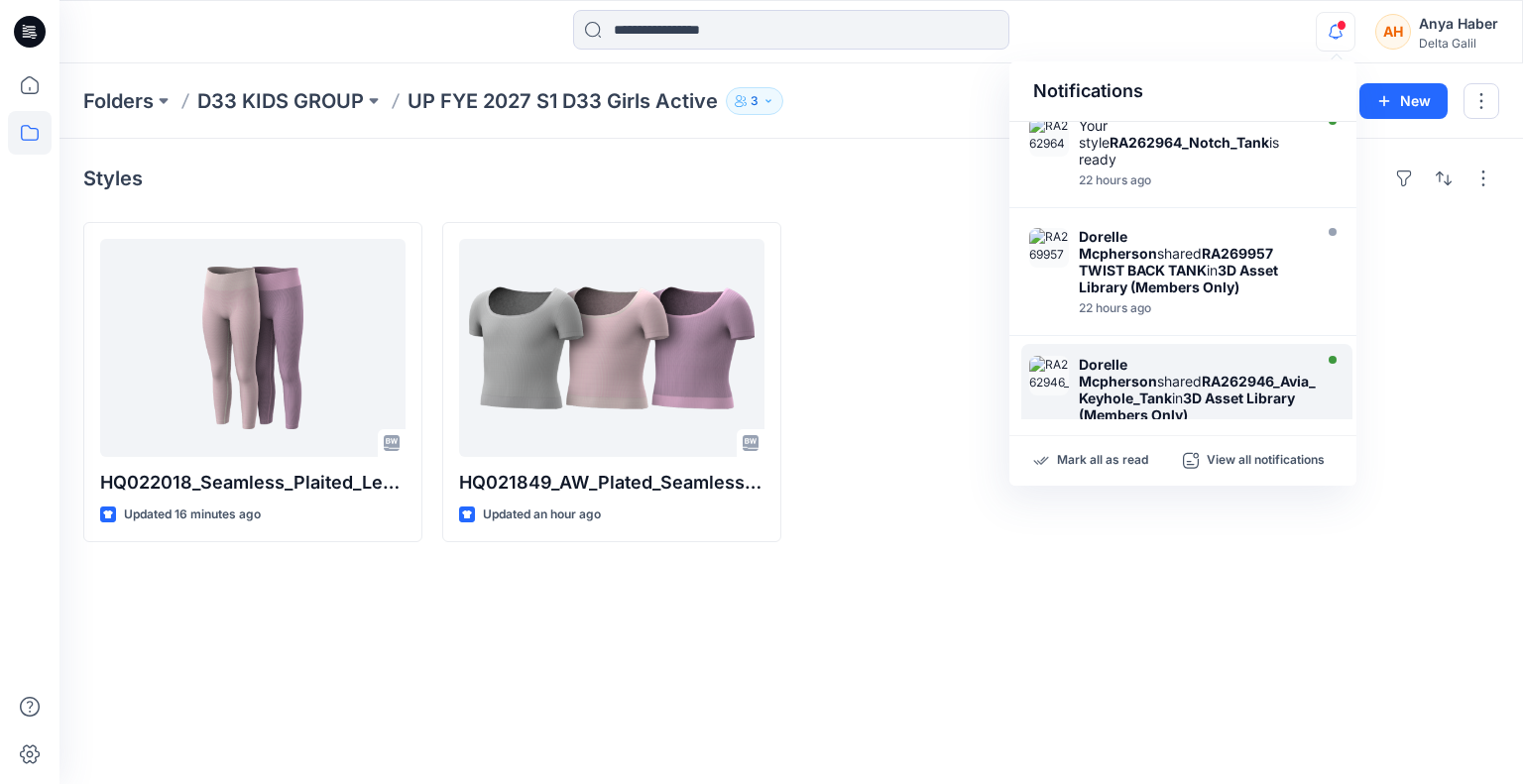 scroll, scrollTop: 871, scrollLeft: 0, axis: vertical 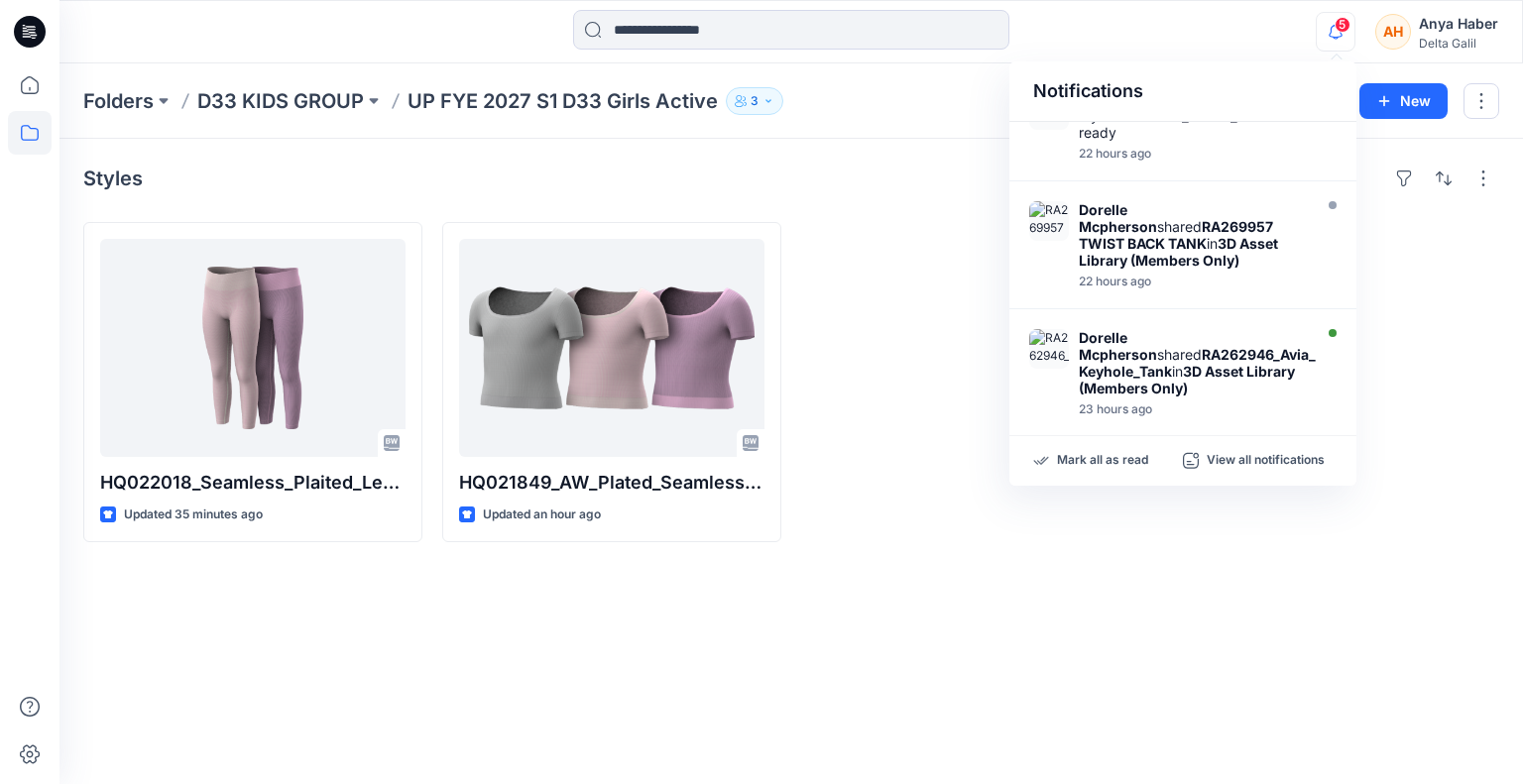 click on "5 Notifications shared 11P105_Fit_Stretch_Thong_3PK in 3D Asset Library (Members Only) 10 minutes ago shared 22P006_Fit_Stretch_Short_Sleeve_Tee_Shirt in 3D Asset Library (Members Only) 11 minutes ago Your style HQ022018_Seamless_Plaited_Legging is ready 17 minutes ago shared 32P256_Fit_Stretch_Boyshort_3PK in 3D Asset Library (Members Only) 60 minutes ago Your style HQ021849_AW_Plated_Seamless_Tee is ready 1 hours ago Your style 11P807_3pk Mesh &amp; Lace Thong is ready 21 hours ago shared RA263943_Seamless_Stripe_LS_Tee in 3D Asset Library (Members Only) 22 hours ago Your style RA262964_Notch_Tank is ready 22 hours ago shared RA269957 TWIST BACK TANK in 3D Asset Library (Members Only) 22 hours ago shared RA262946_Avia_Keyhole_Tank in 3D Asset Library (Members Only) 23 hours ago Mark all as read View all notifications AH Delta Galil" at bounding box center [791, 32] 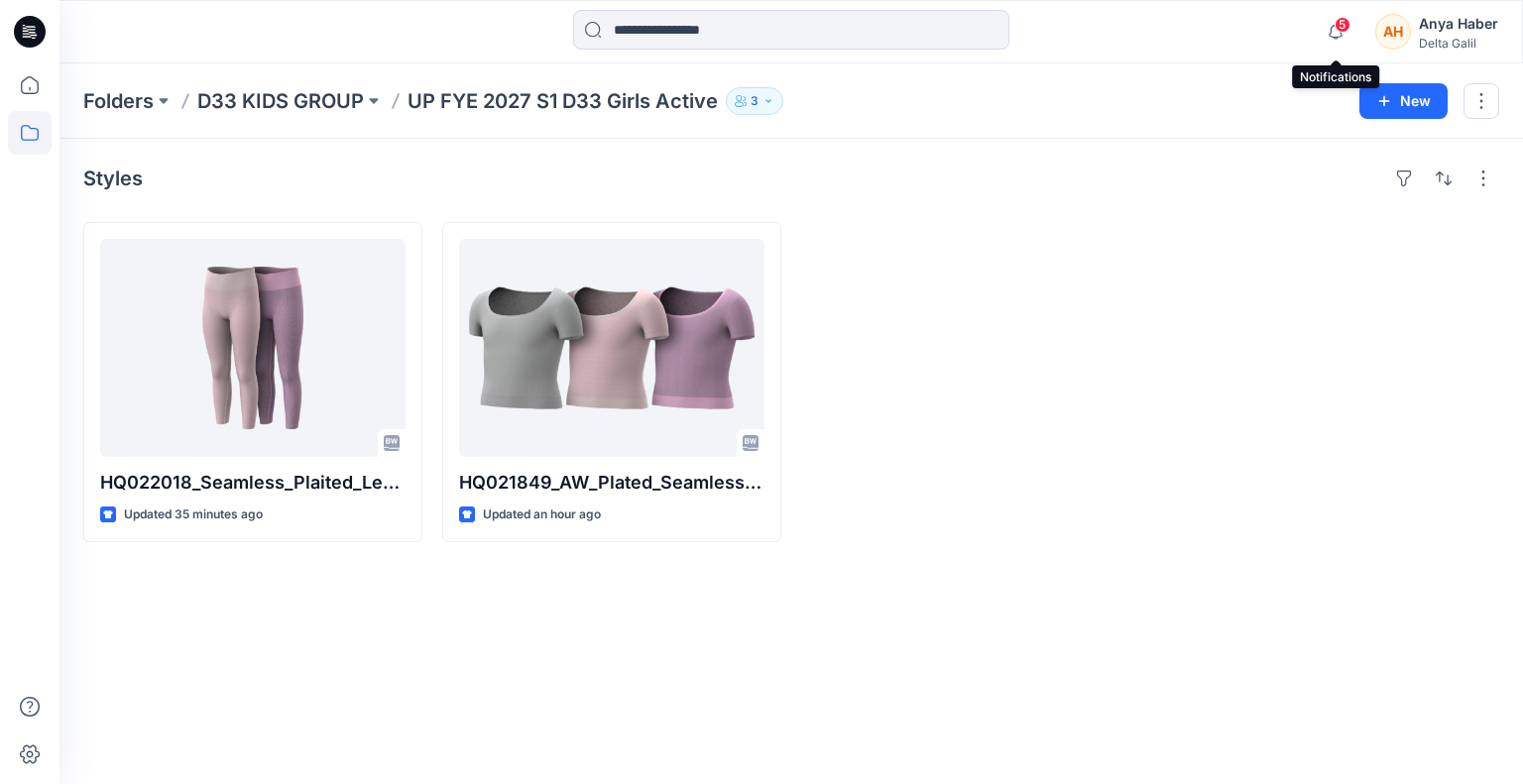 click on "5" at bounding box center (1343, 25) 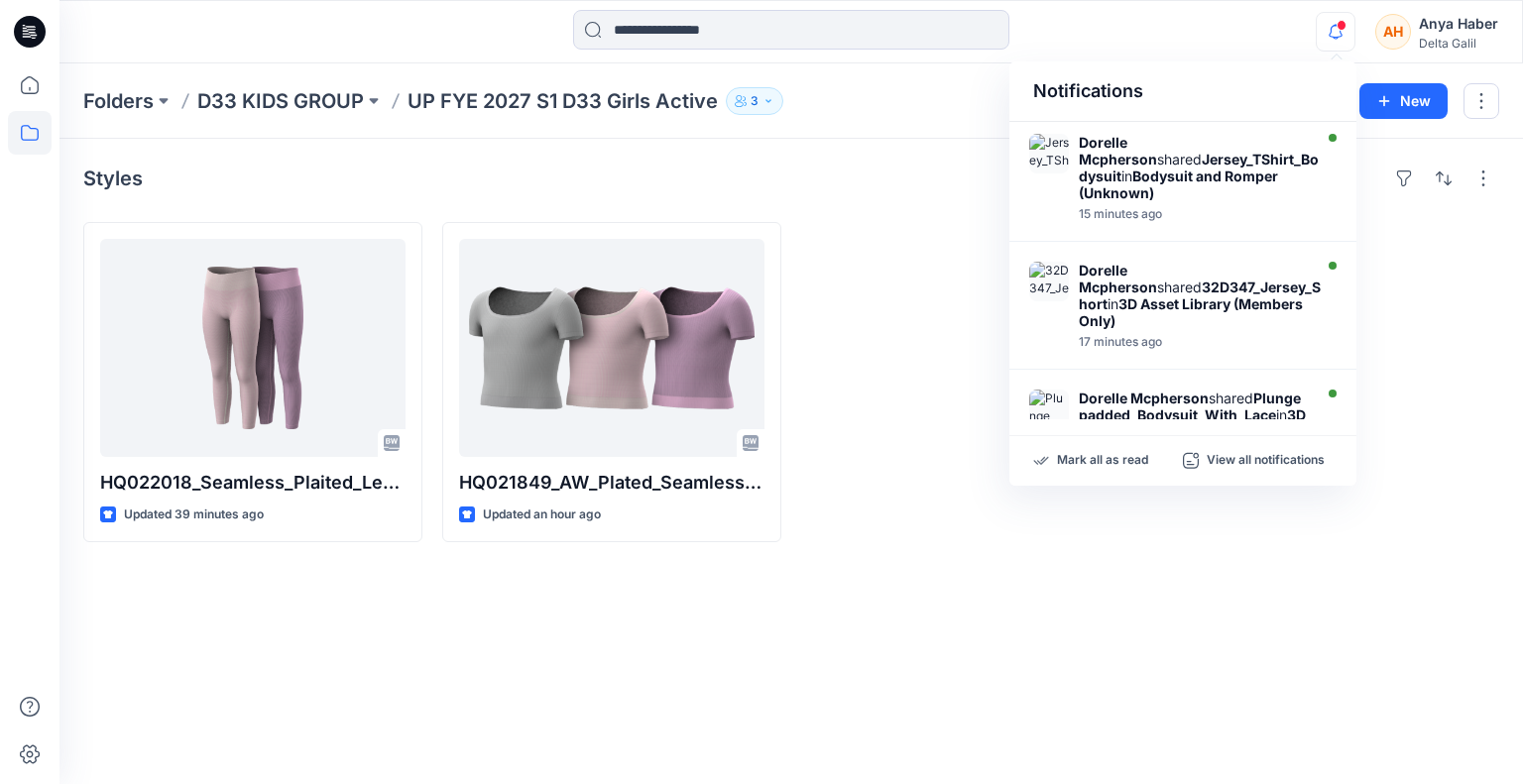 scroll, scrollTop: 475, scrollLeft: 0, axis: vertical 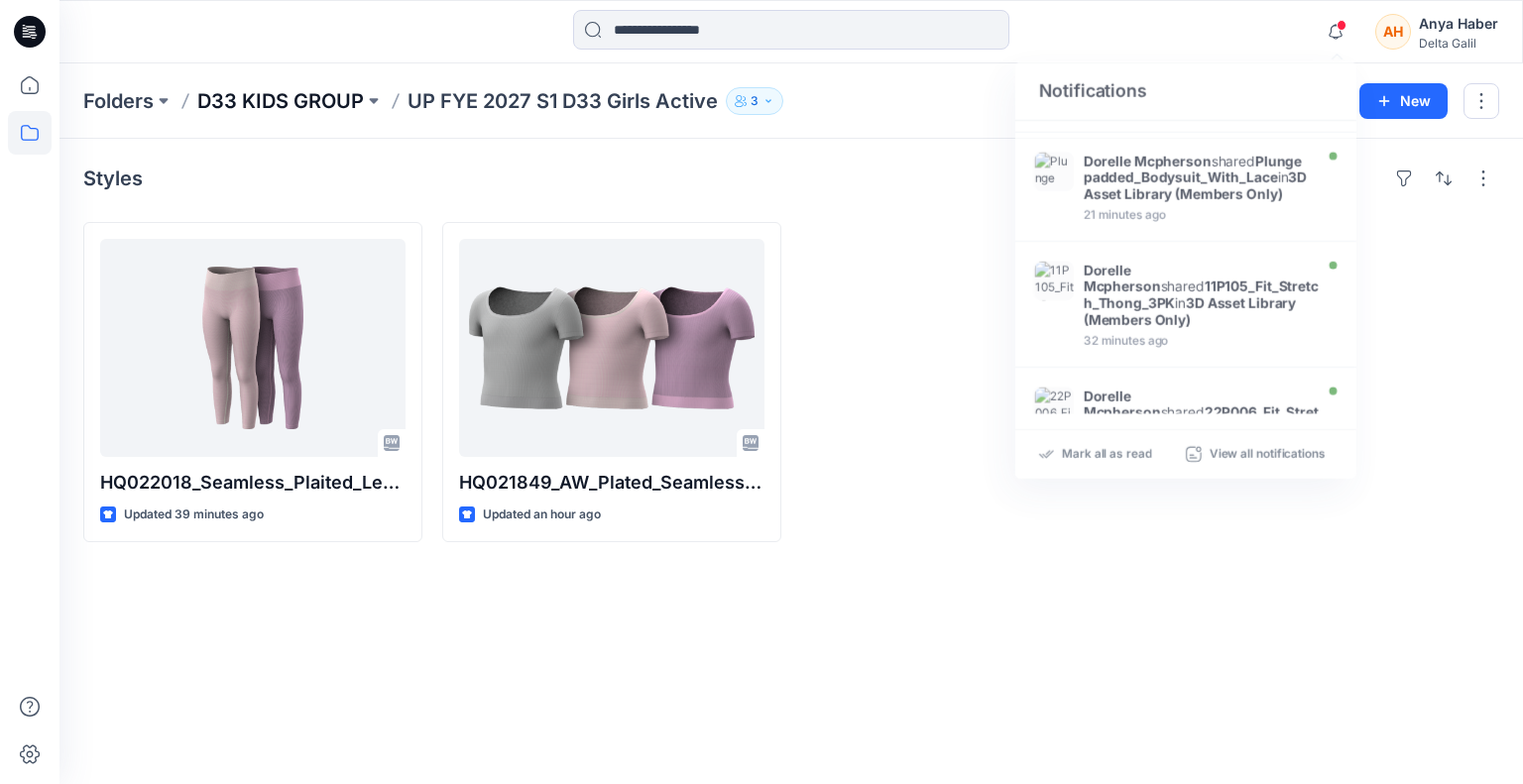 click on "D33 KIDS GROUP" at bounding box center (281, 101) 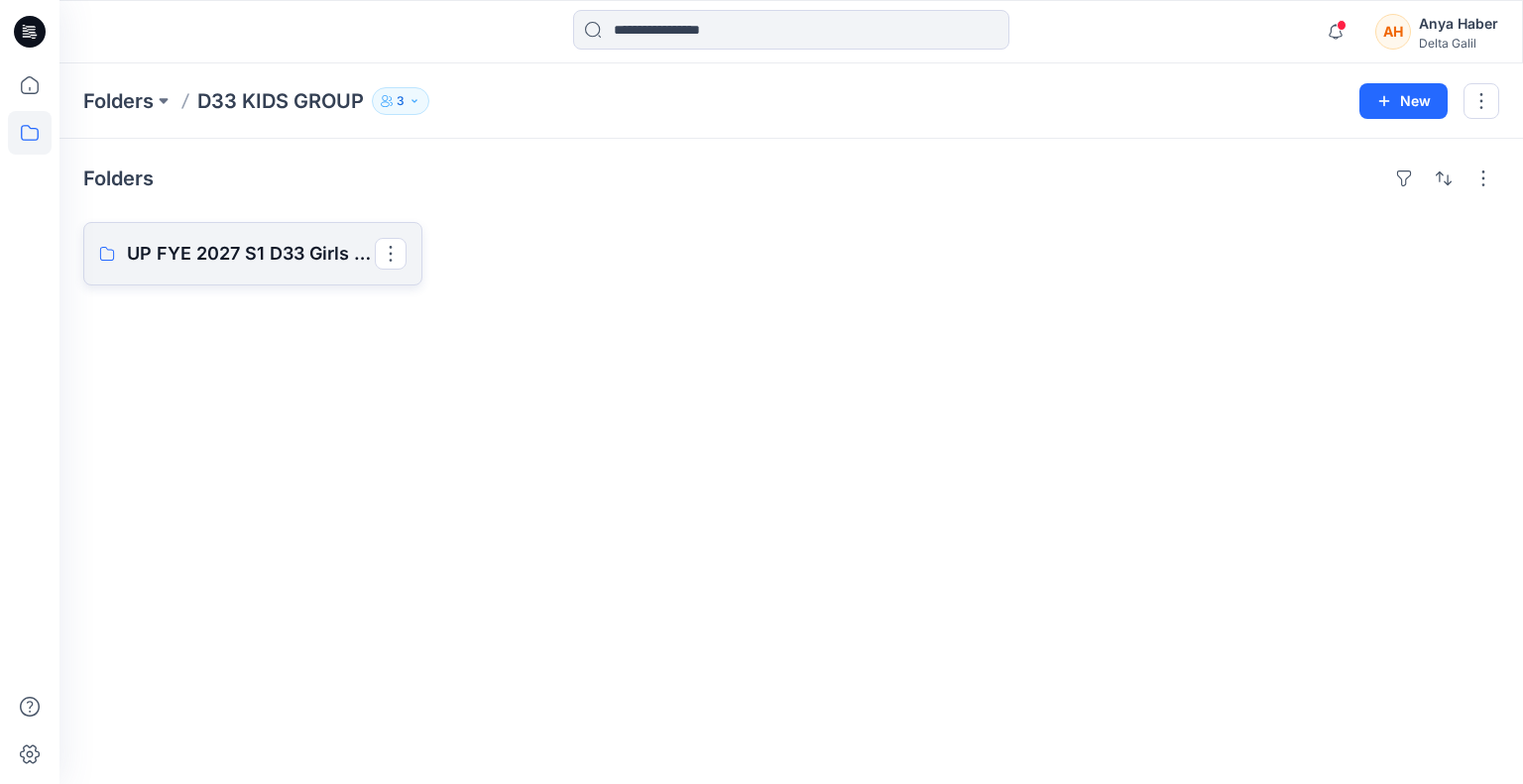 click on "UP FYE 2027 S1 D33 Girls Active" at bounding box center (251, 254) 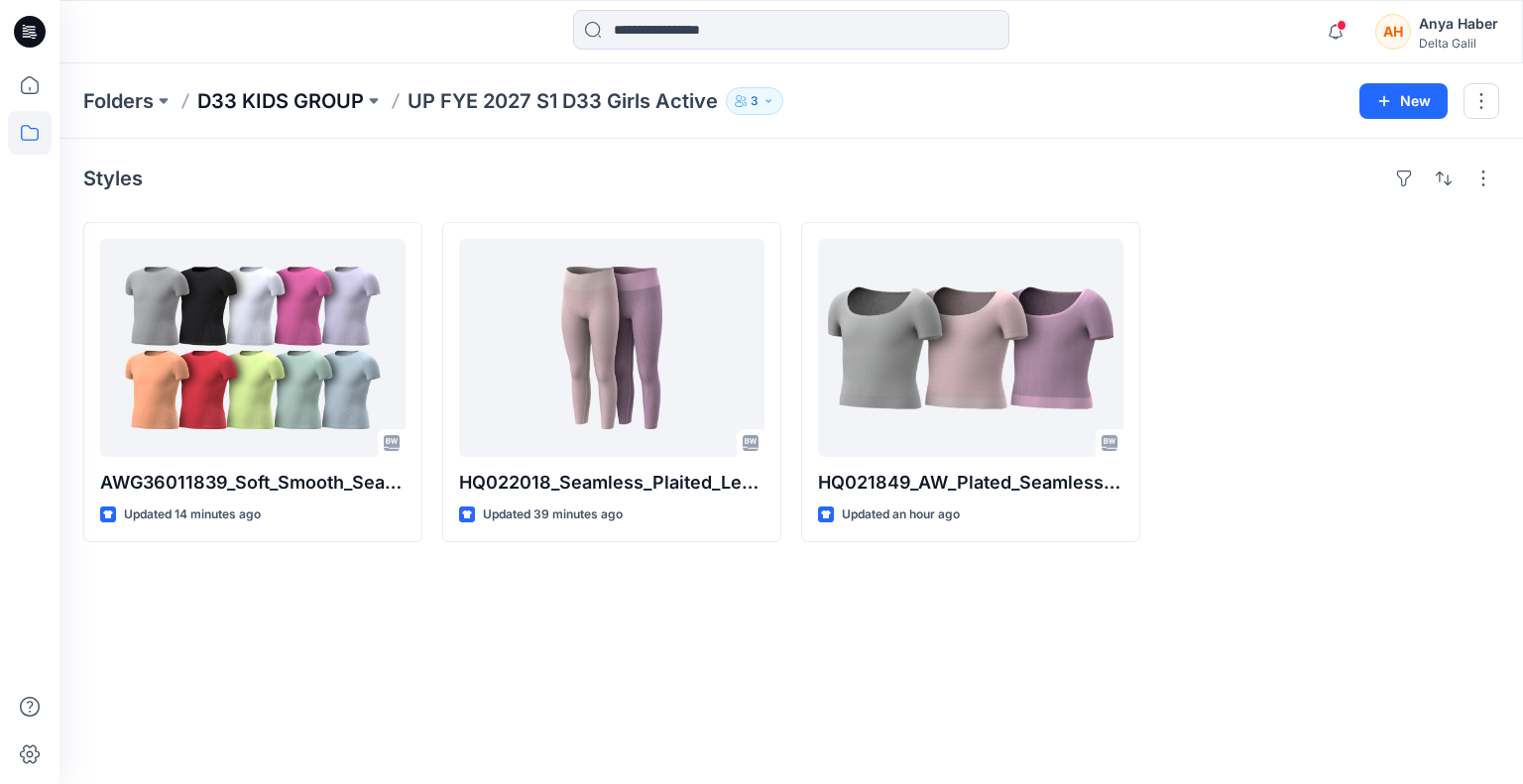 click on "D33 KIDS GROUP" at bounding box center (281, 101) 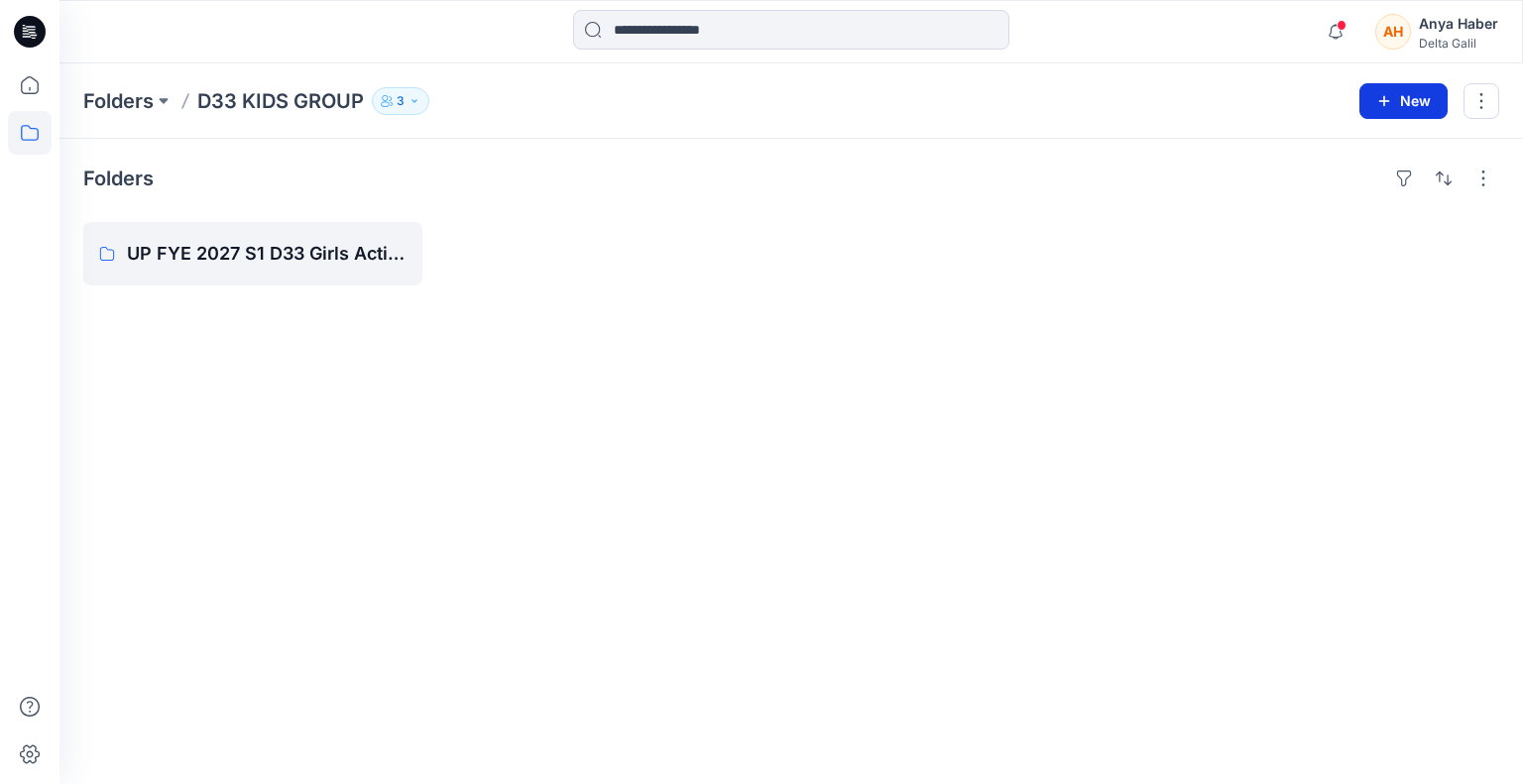 click on "New" at bounding box center [1403, 101] 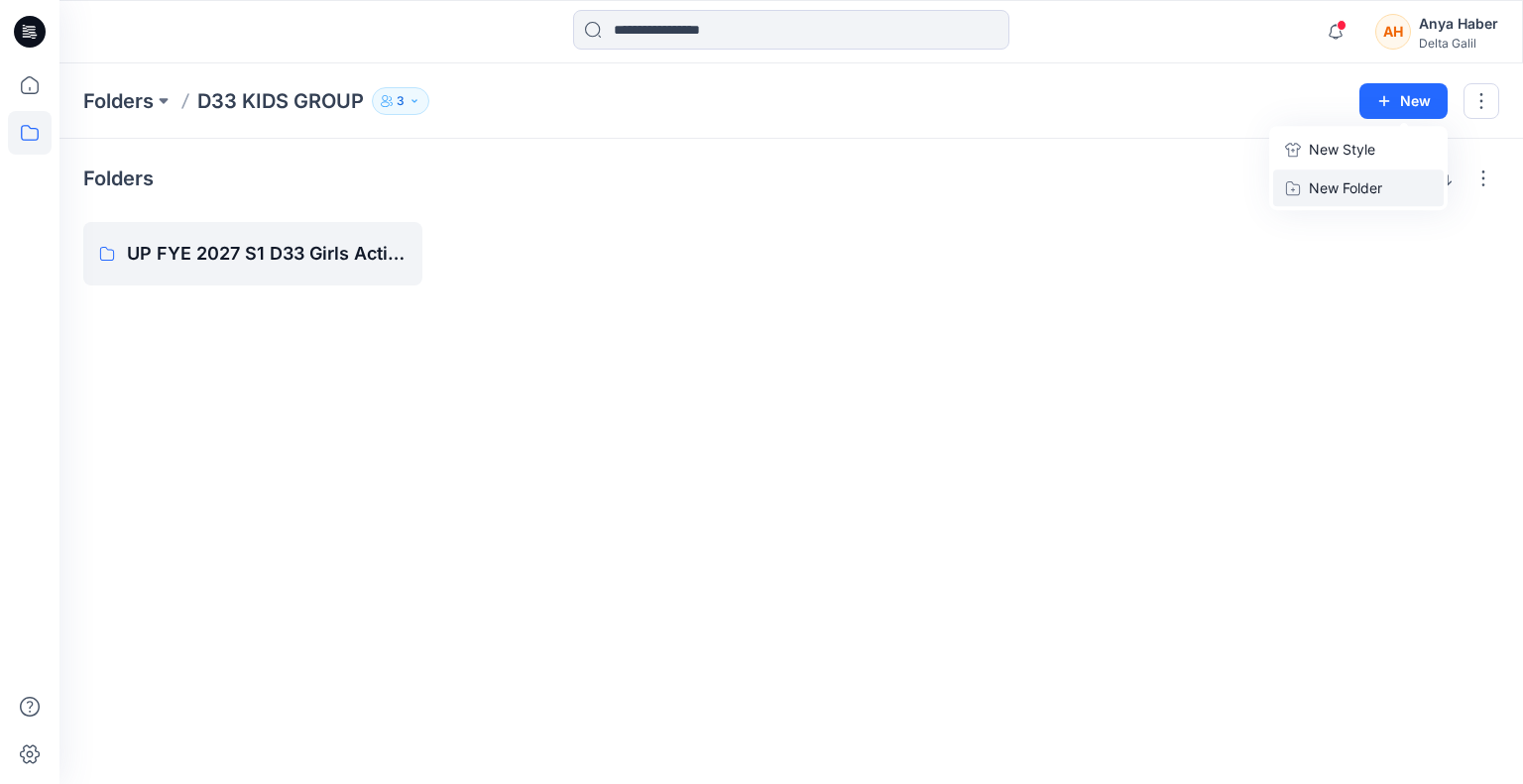click on "New Folder" at bounding box center (1346, 187) 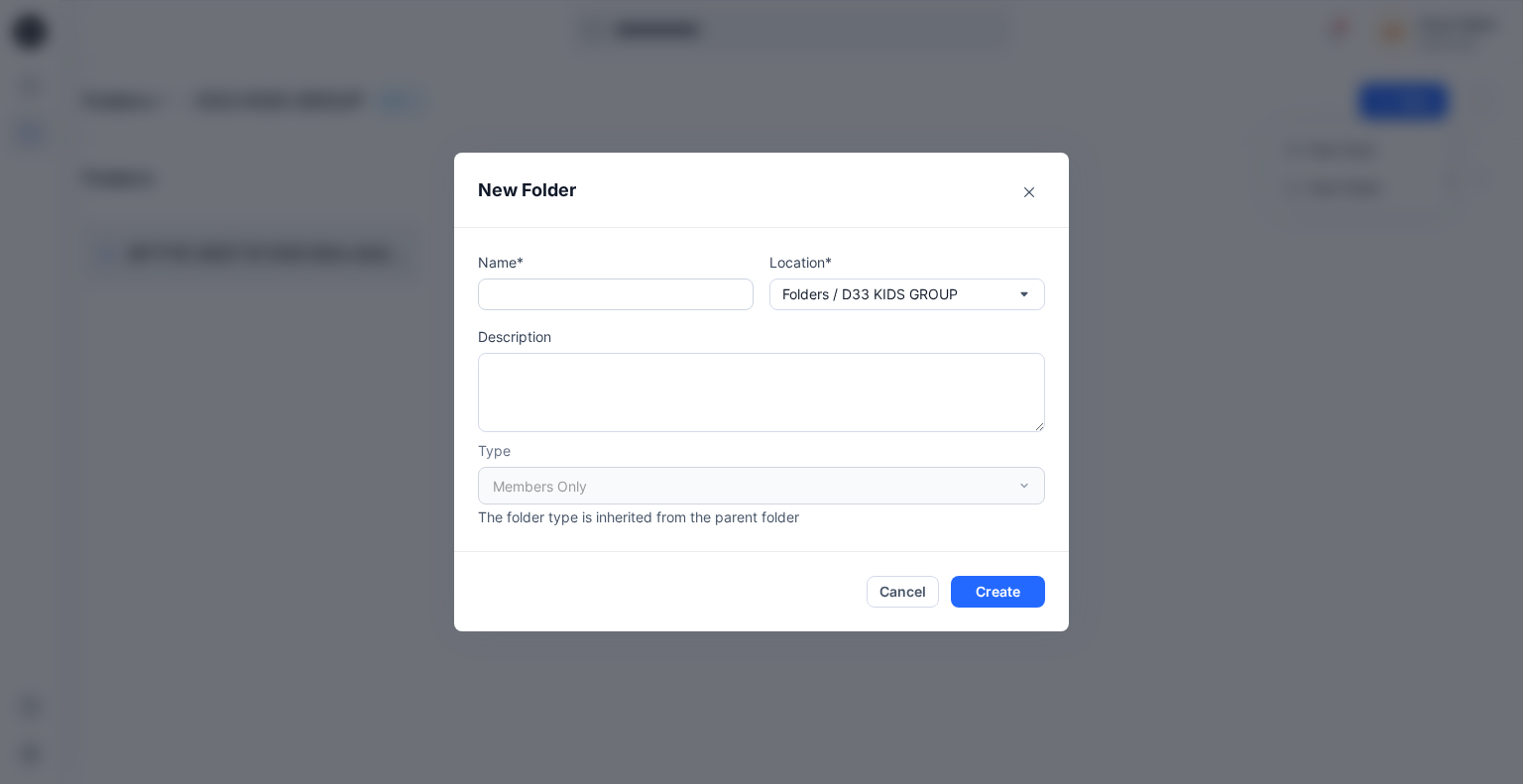 paste on "**********" 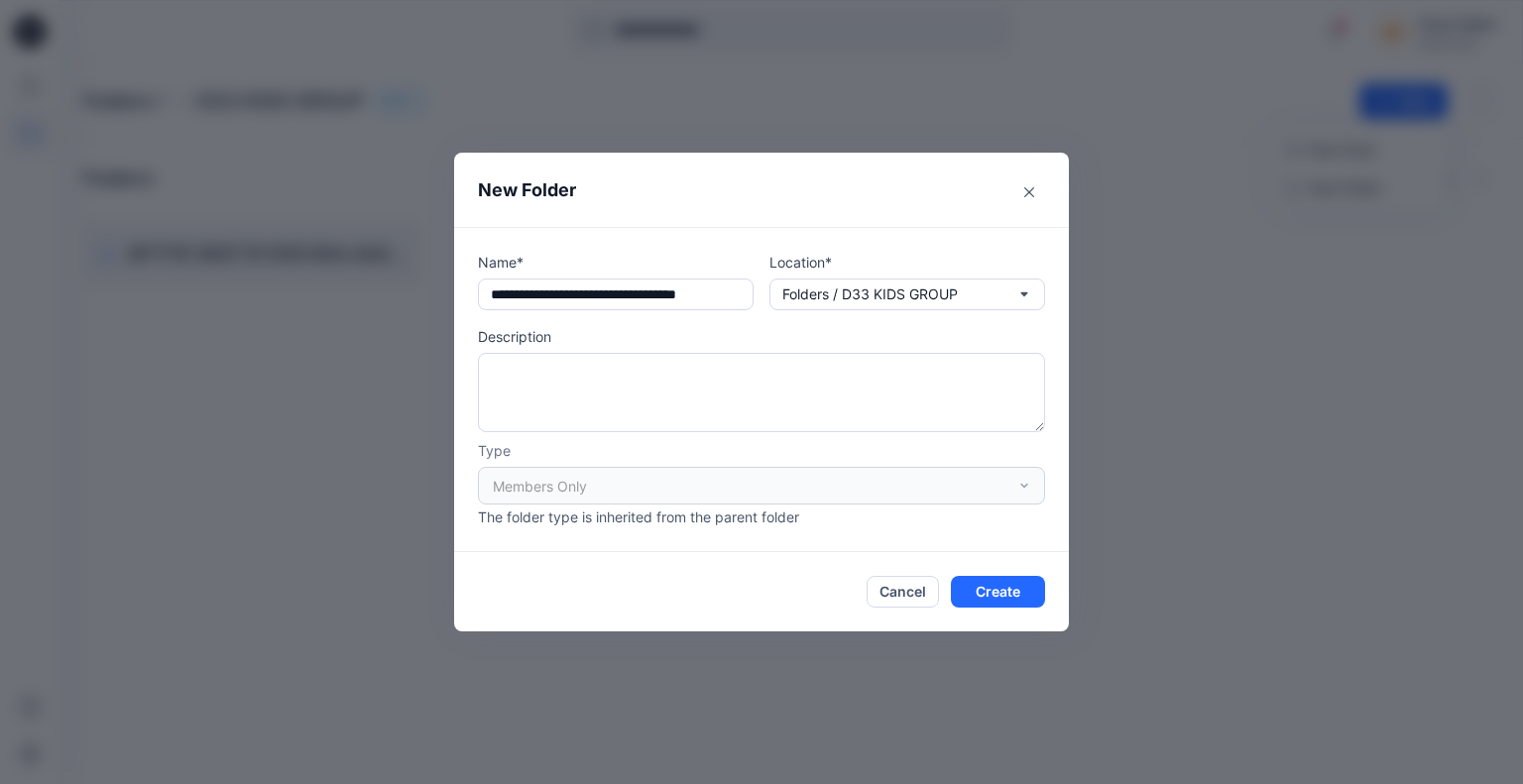 scroll, scrollTop: 0, scrollLeft: 4, axis: horizontal 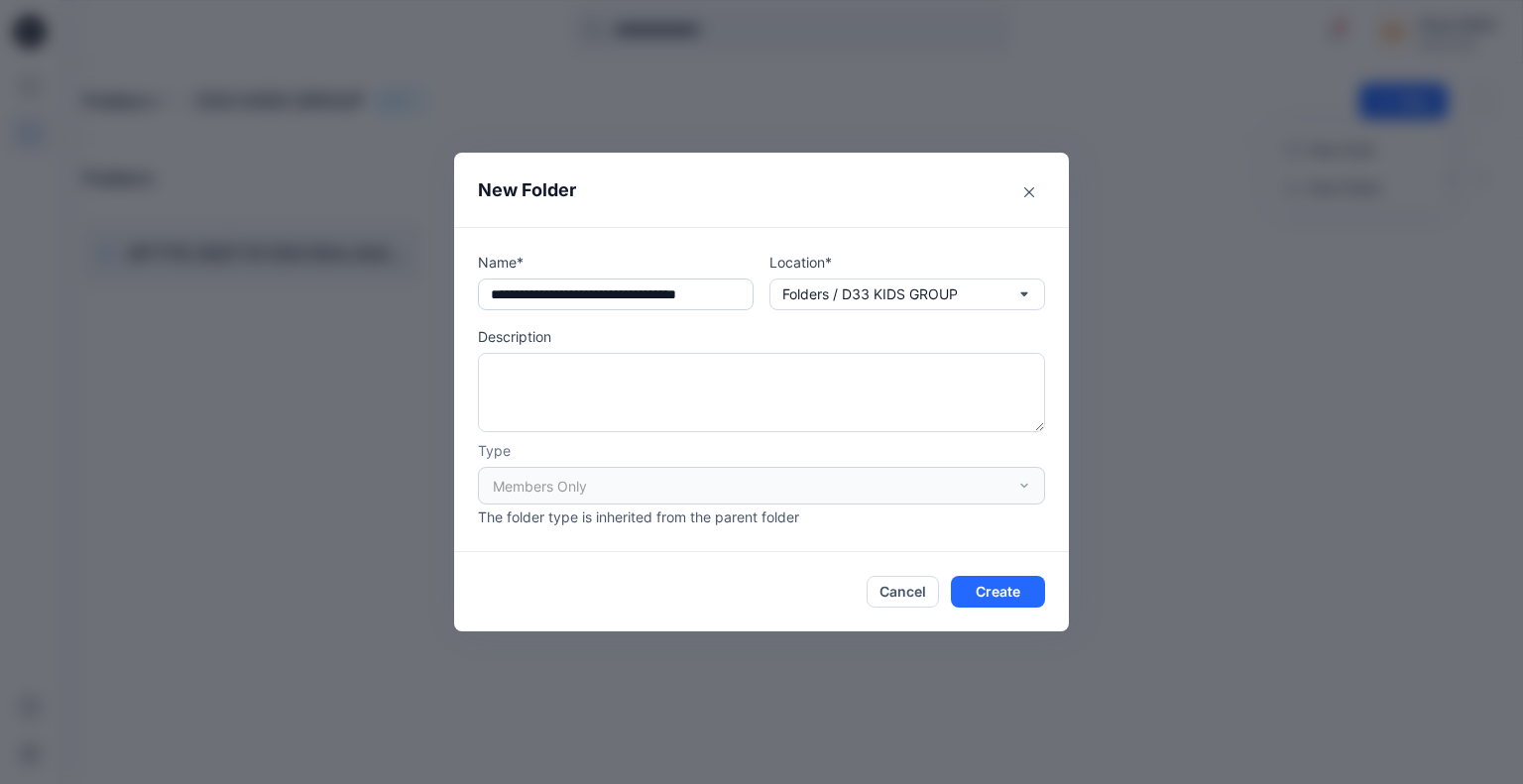 drag, startPoint x: 666, startPoint y: 300, endPoint x: 730, endPoint y: 287, distance: 65.30697 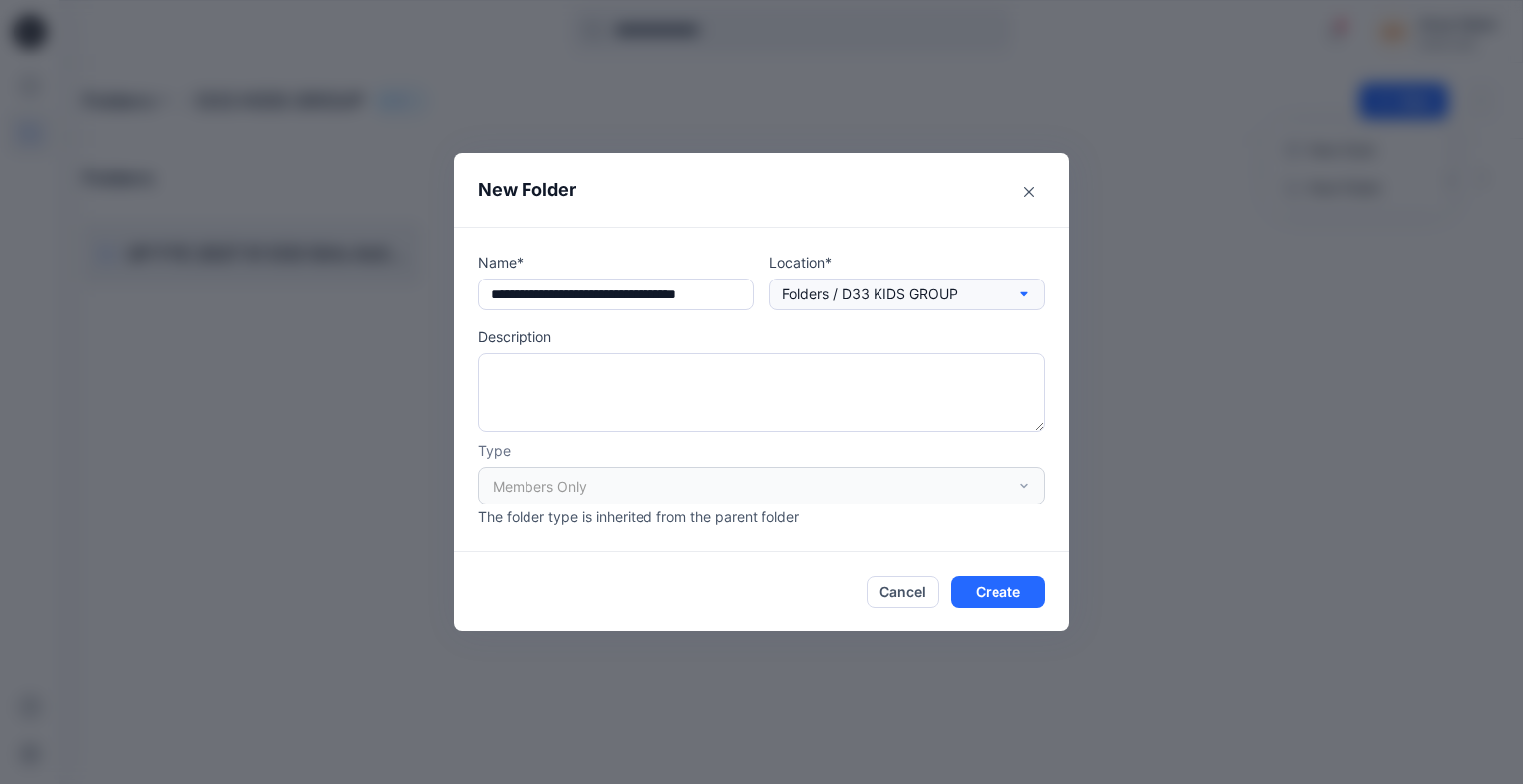 drag, startPoint x: 705, startPoint y: 297, endPoint x: 889, endPoint y: 300, distance: 184.02445 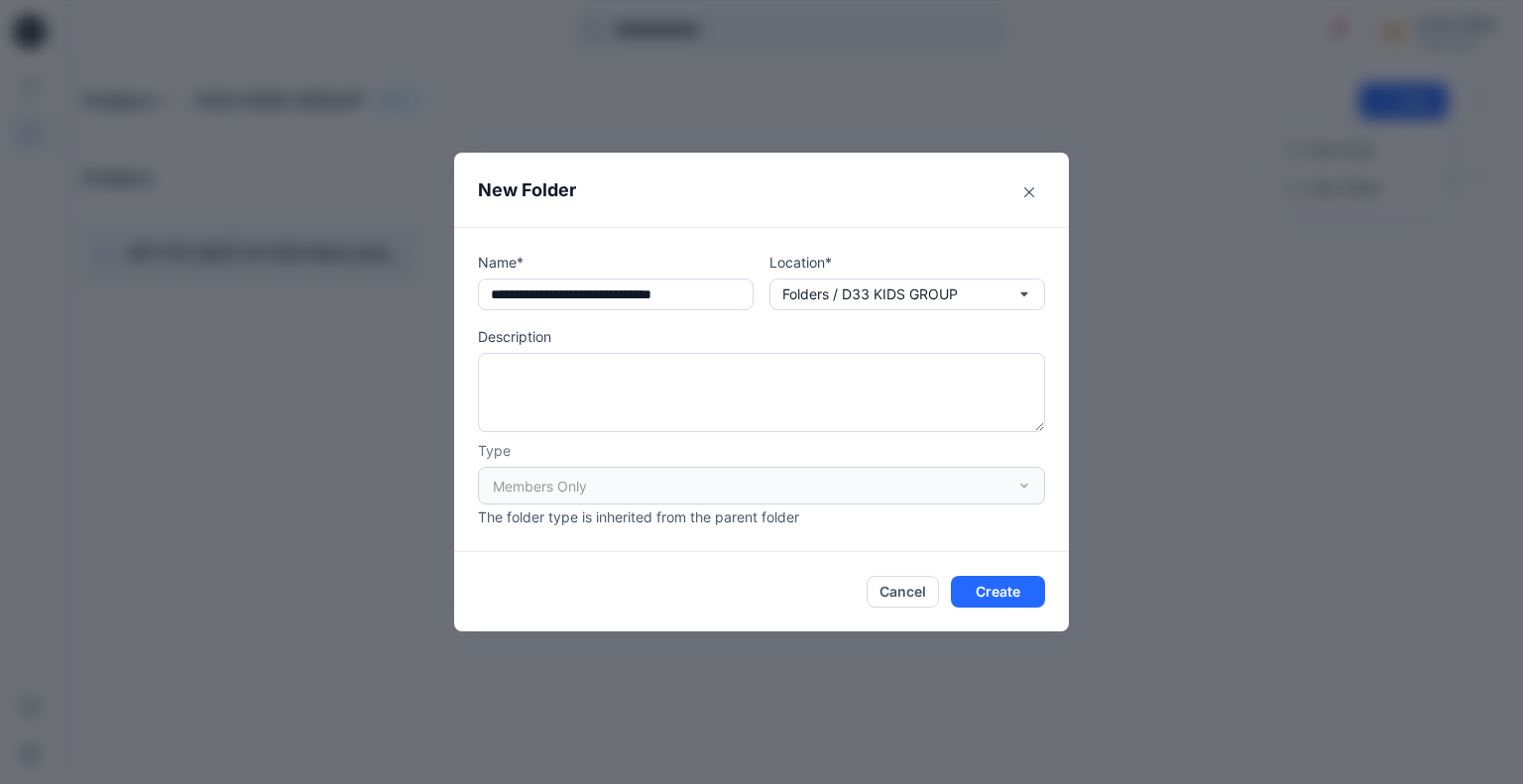 scroll, scrollTop: 0, scrollLeft: 0, axis: both 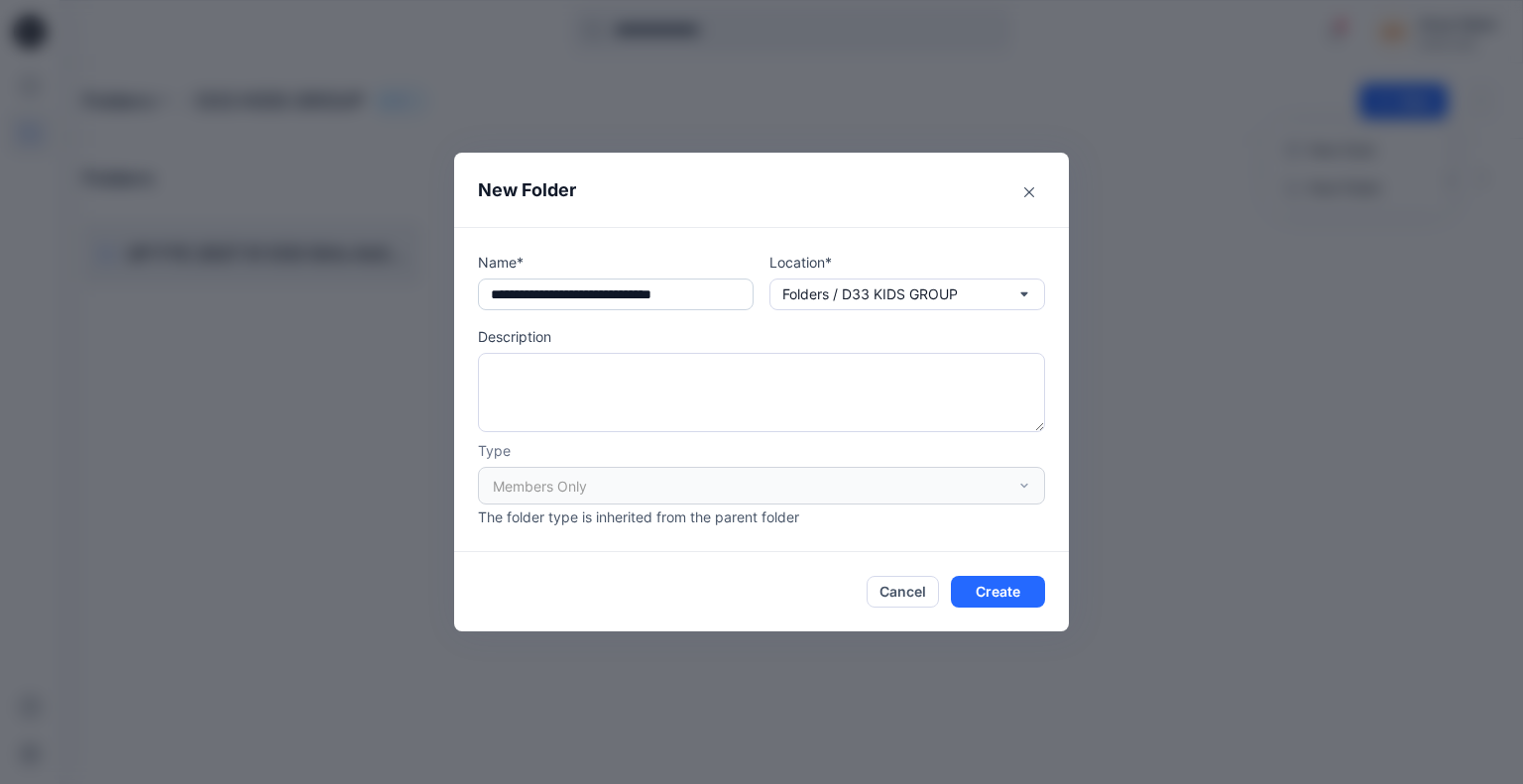 click on "**********" at bounding box center [616, 294] 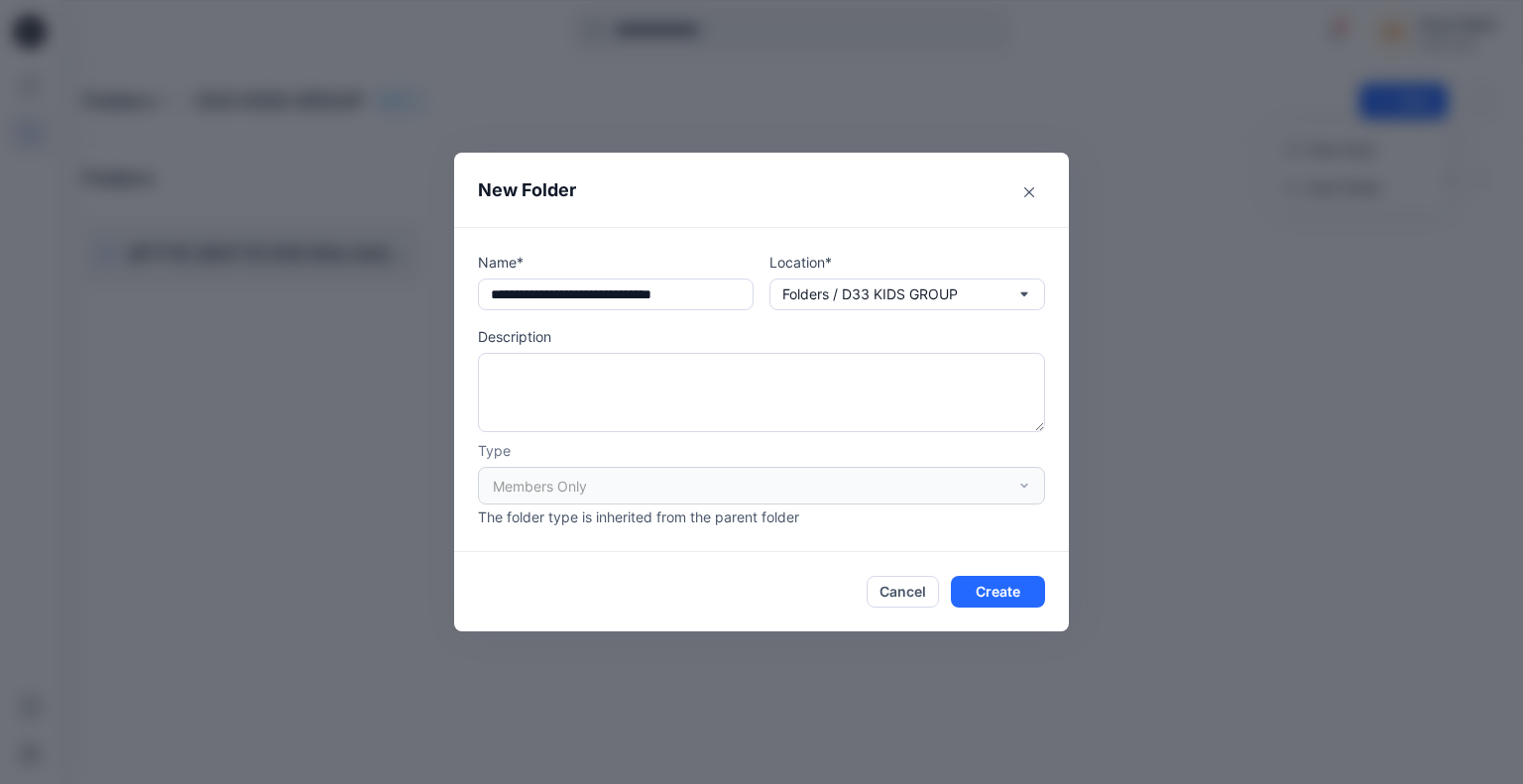 type on "**********" 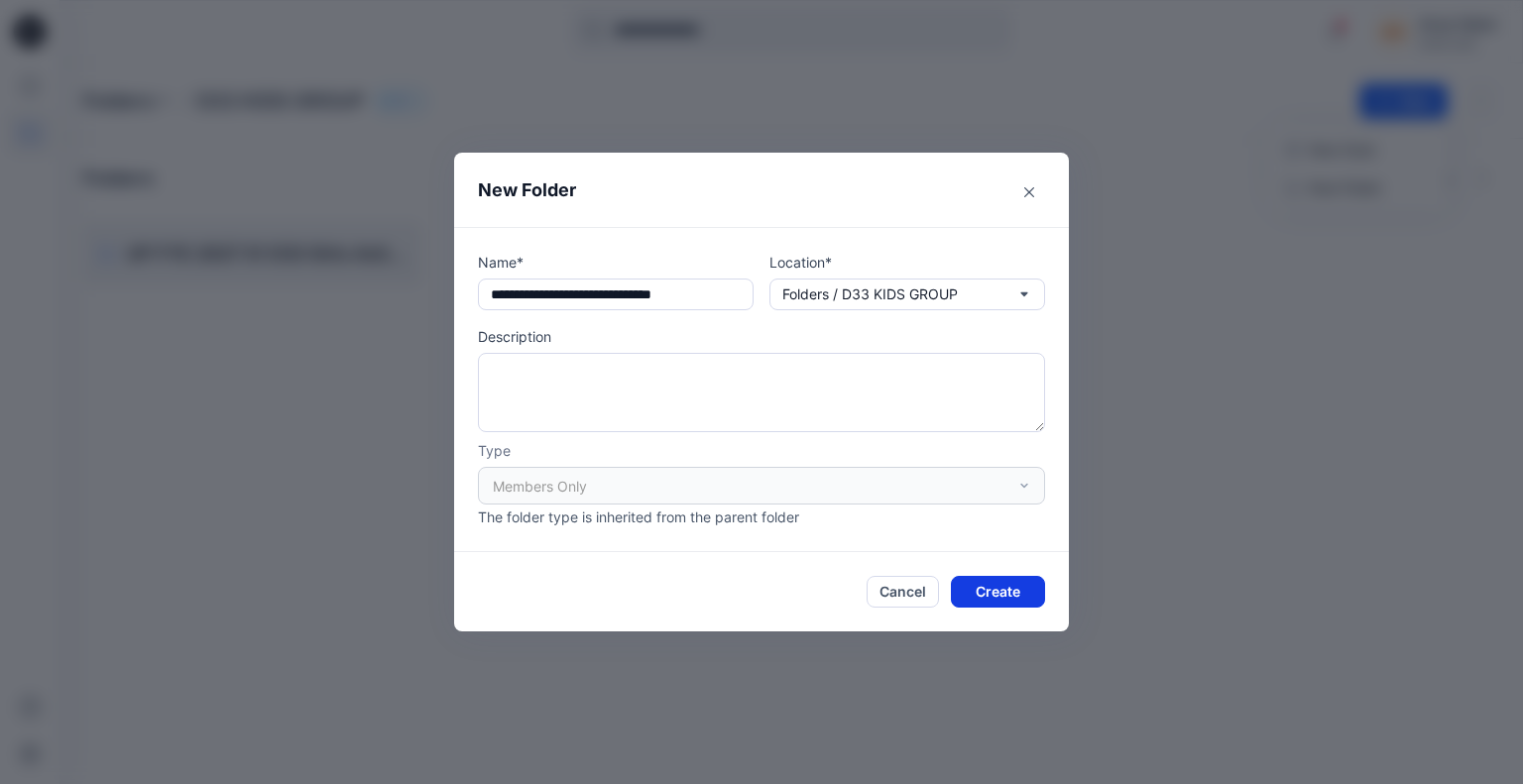 click on "Create" at bounding box center (997, 592) 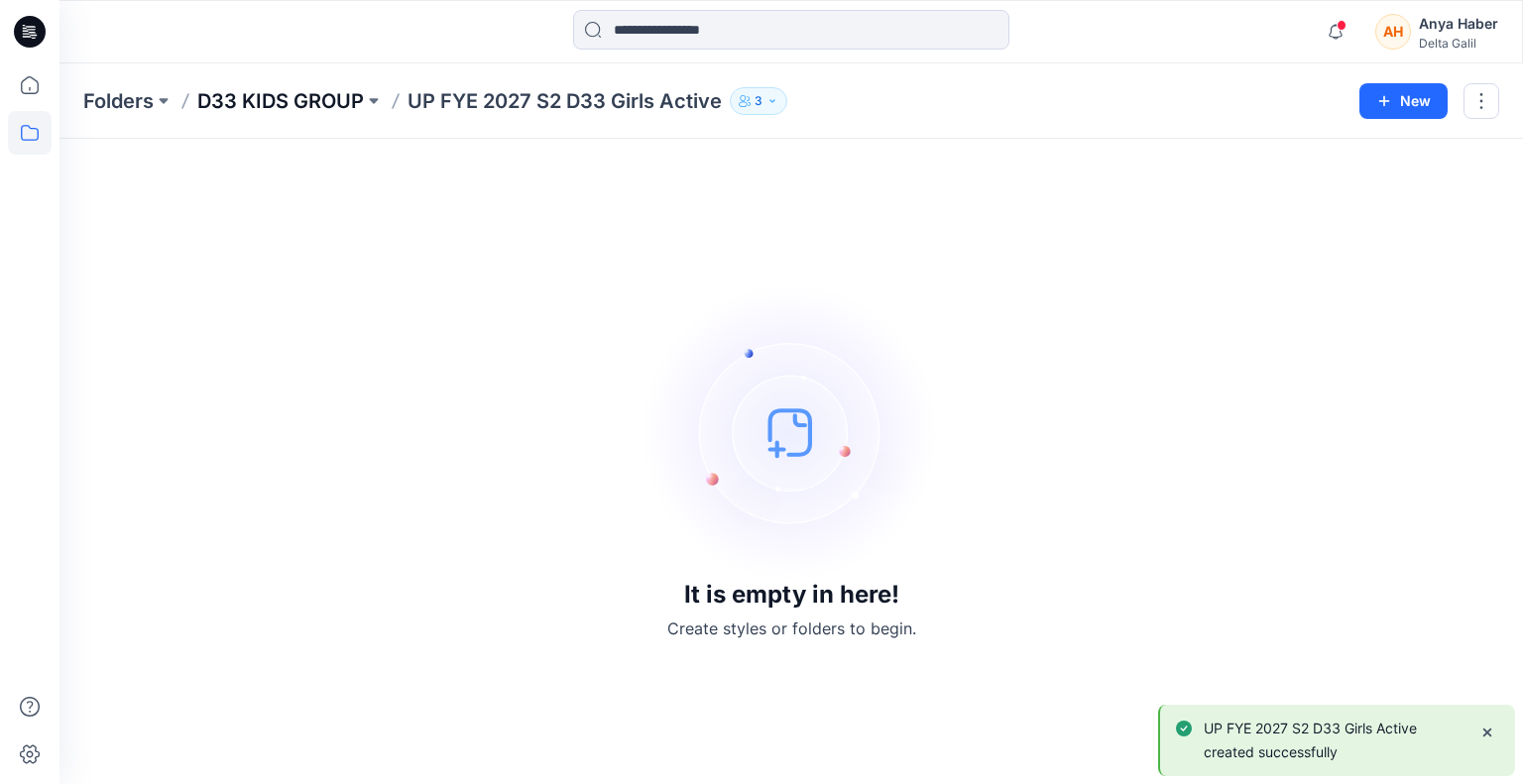 click on "D33 KIDS GROUP" at bounding box center [281, 101] 